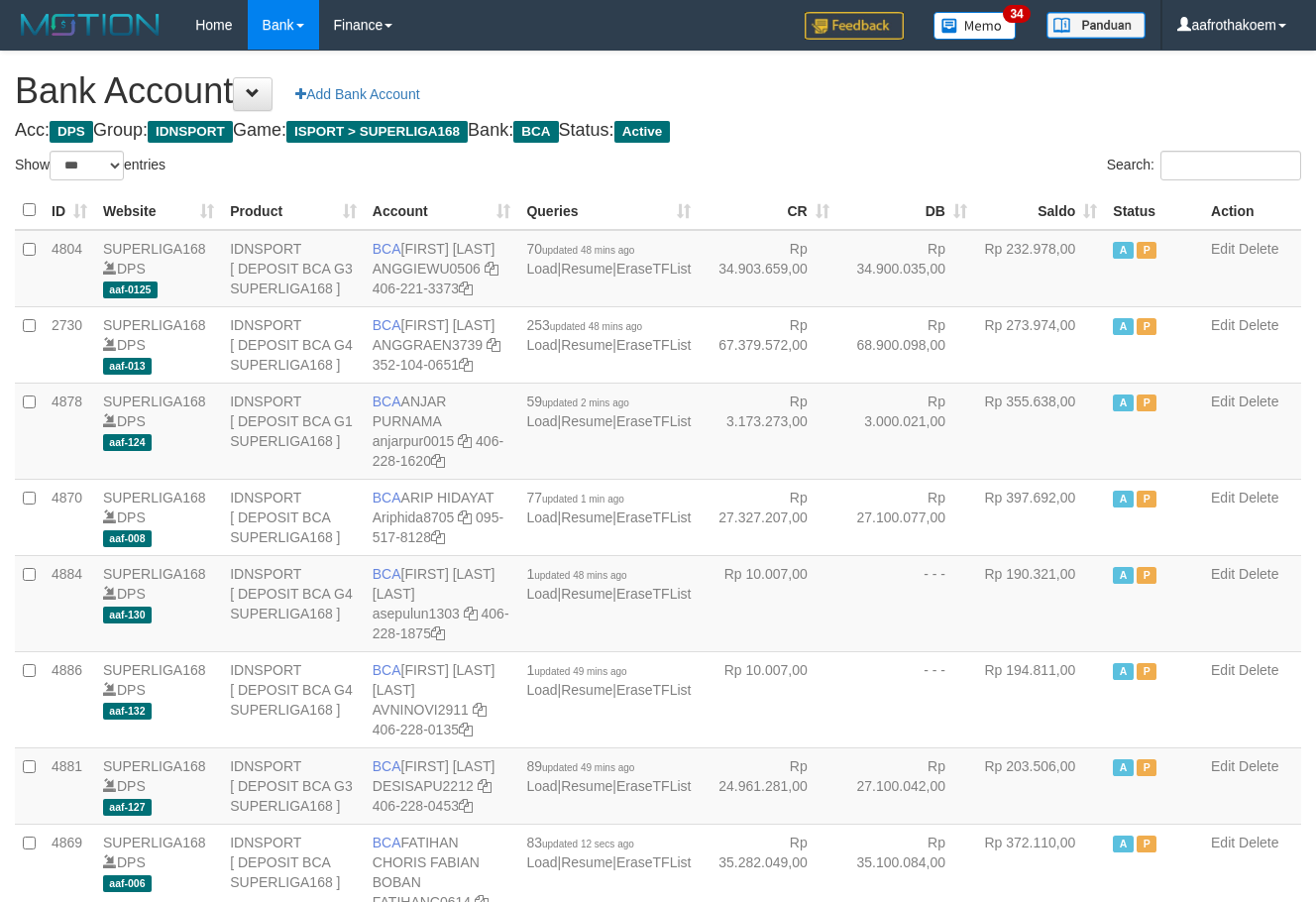 select on "***" 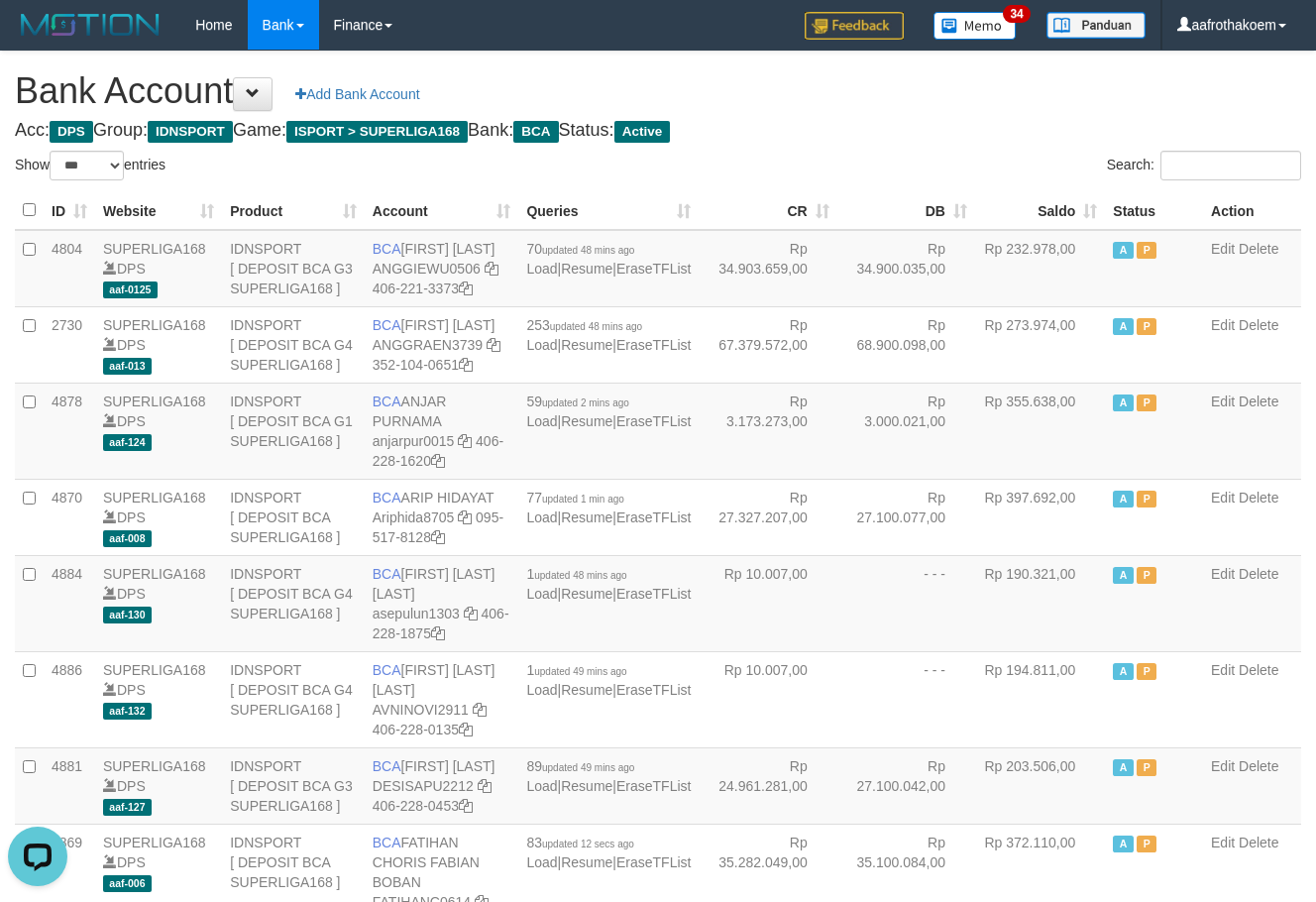 scroll, scrollTop: 0, scrollLeft: 0, axis: both 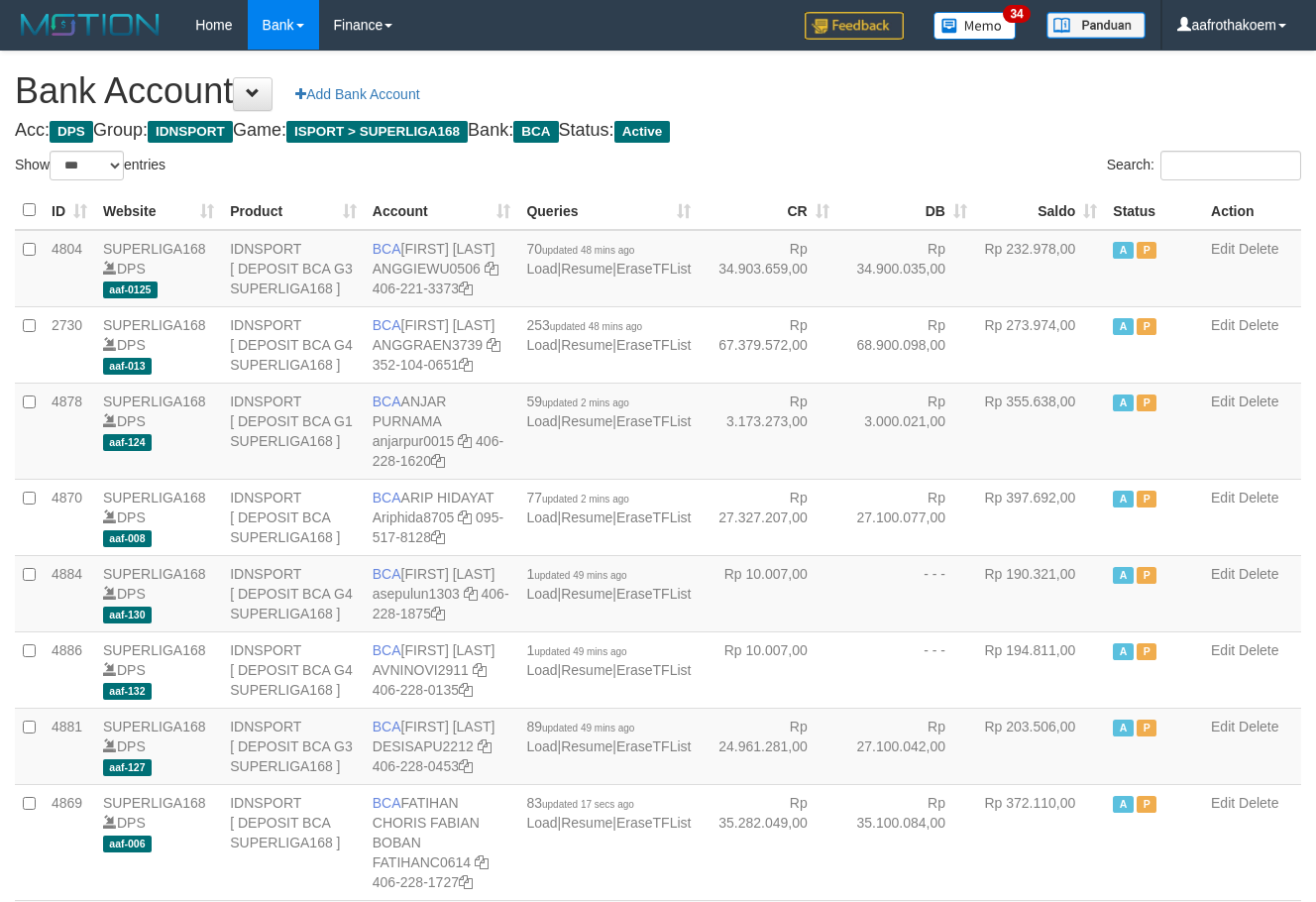 select on "***" 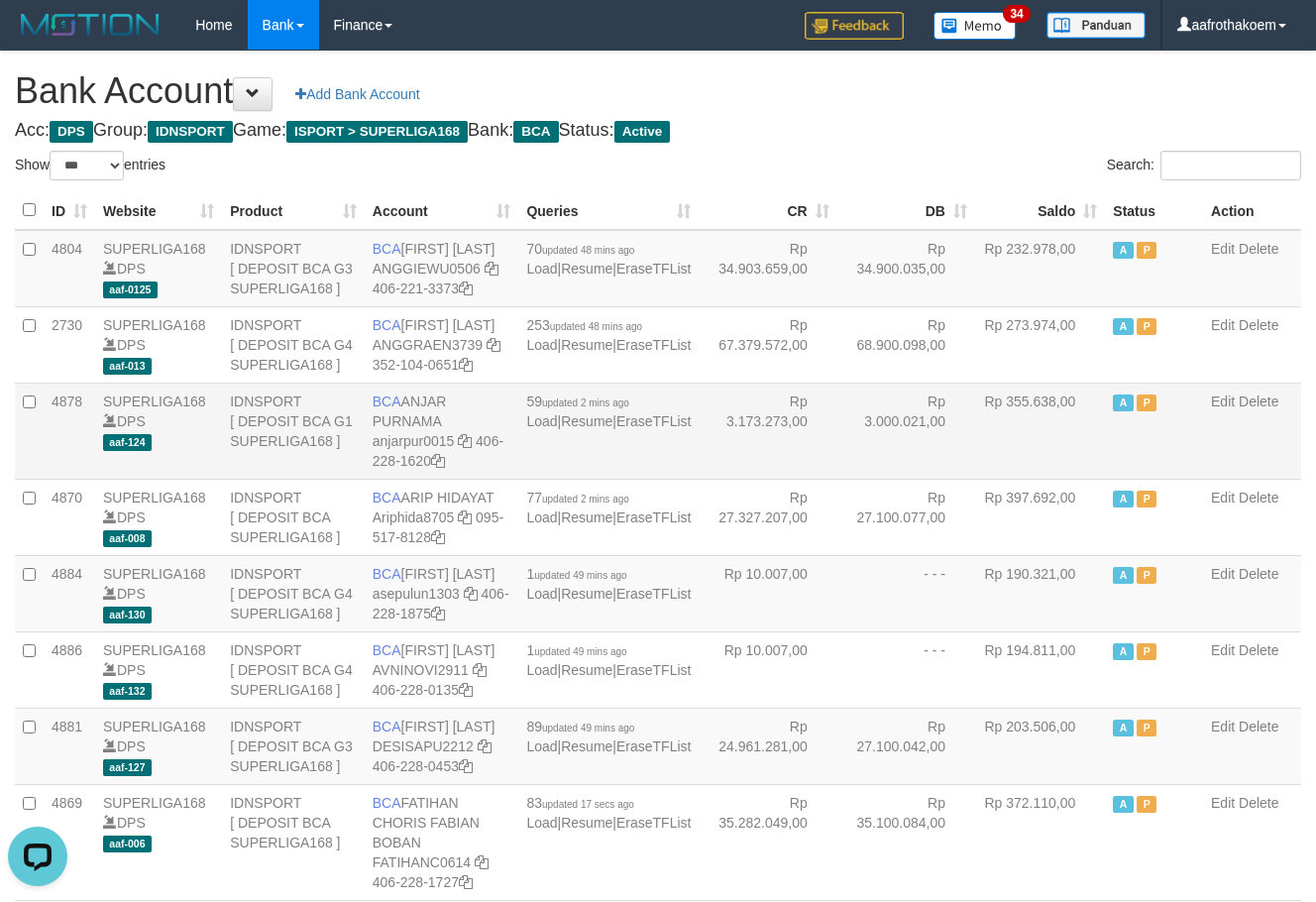 scroll, scrollTop: 0, scrollLeft: 0, axis: both 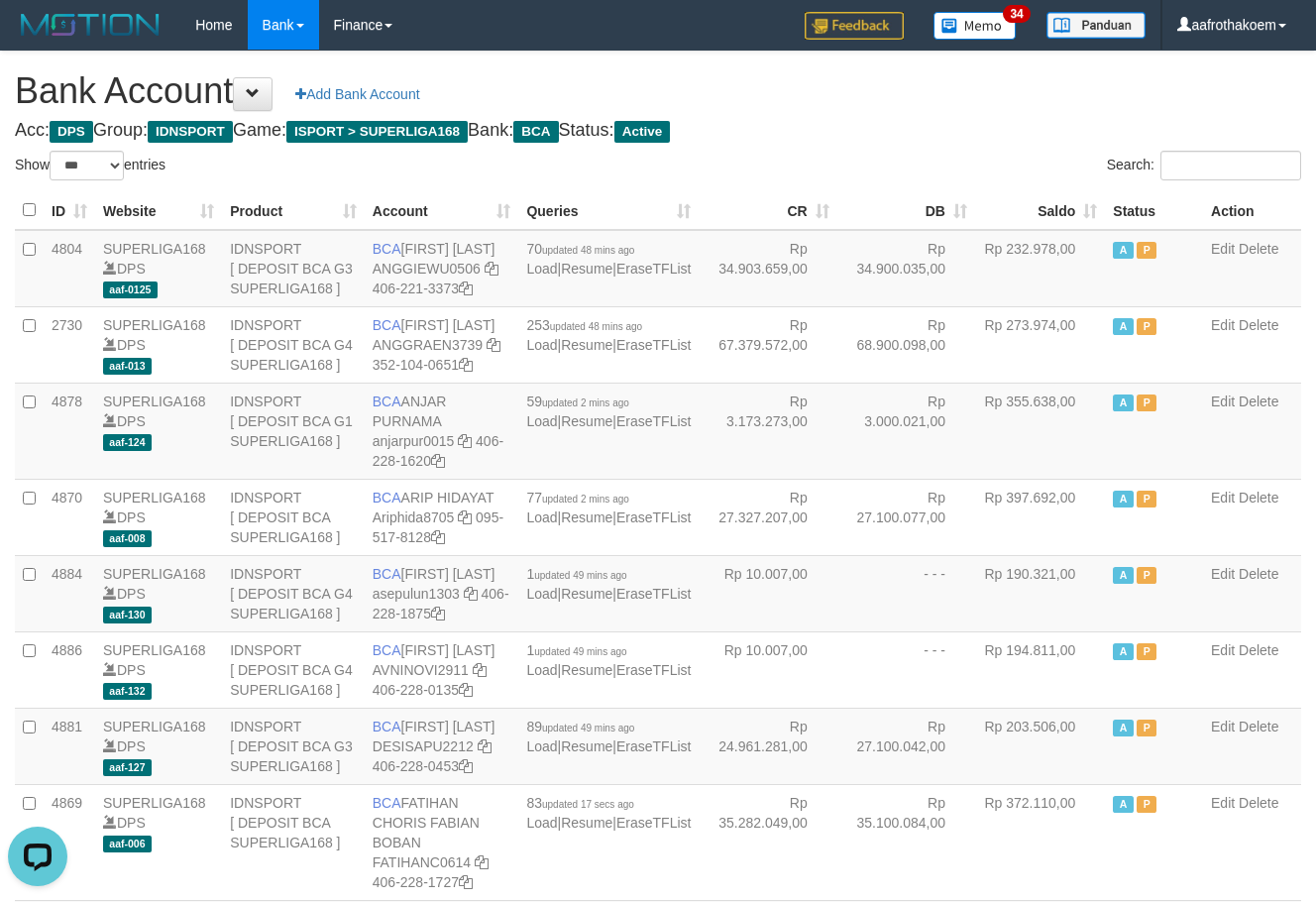 click on "Bank Account
Add Bank Account" at bounding box center [658, 91] 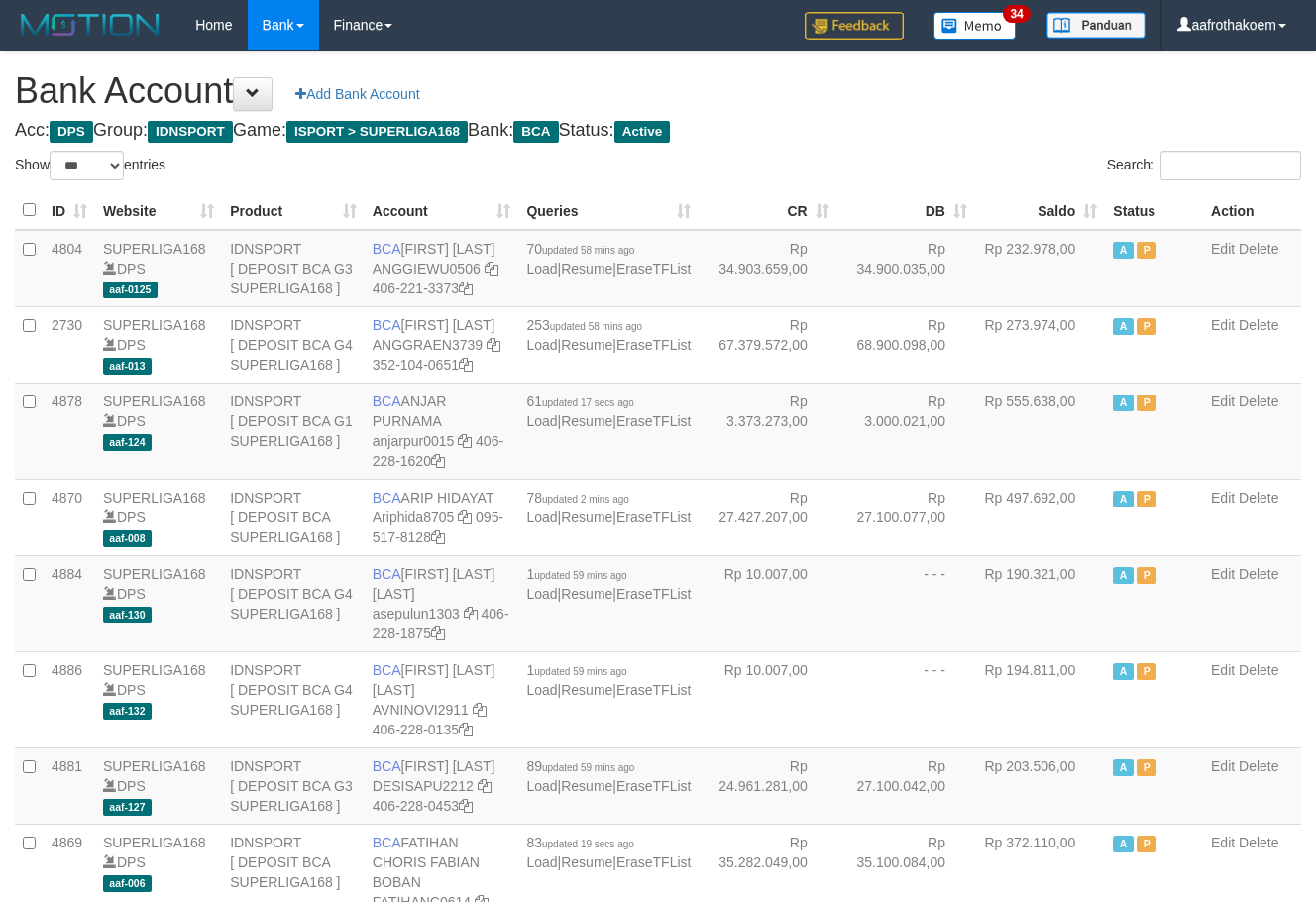 select on "***" 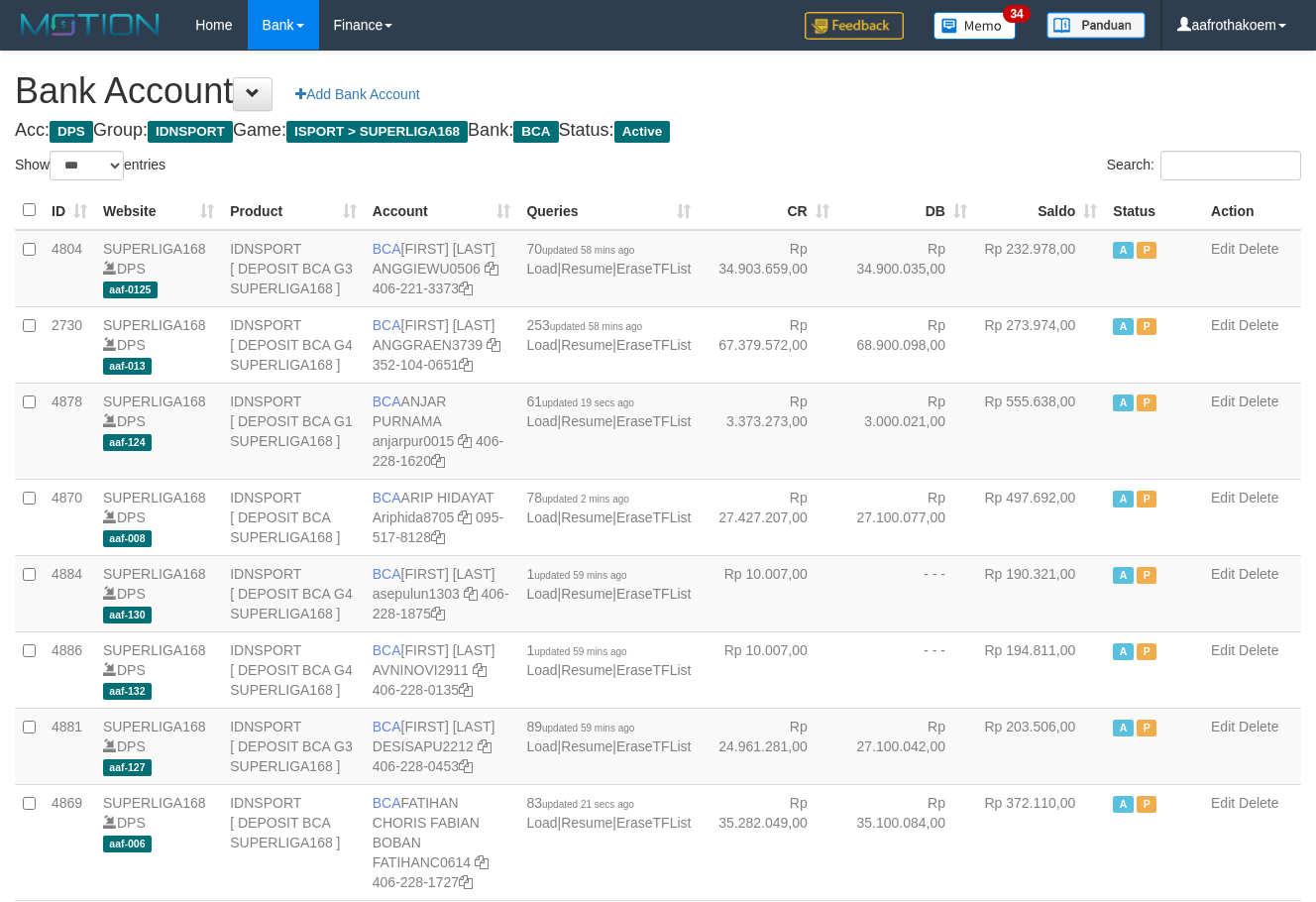 select on "***" 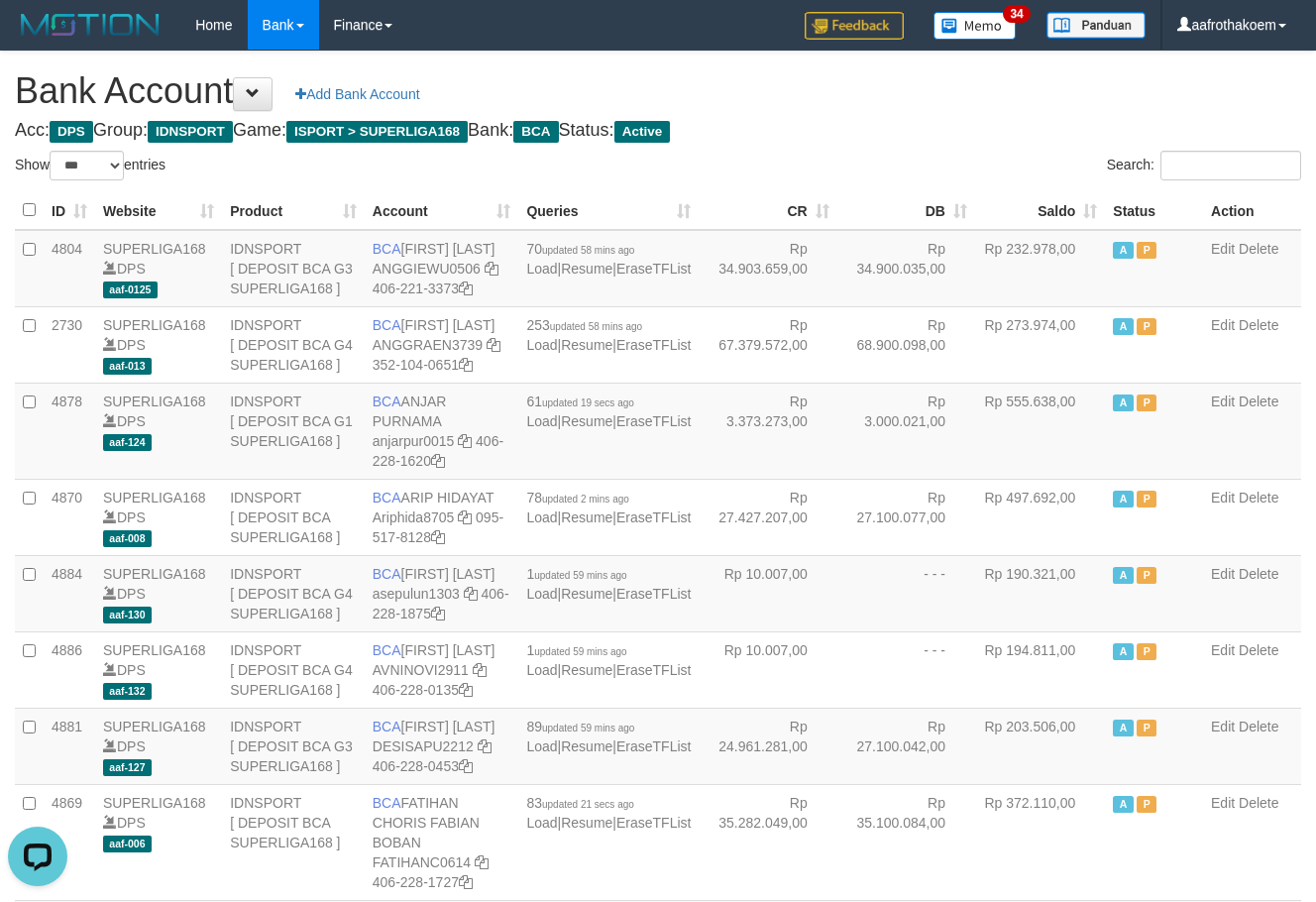scroll, scrollTop: 0, scrollLeft: 0, axis: both 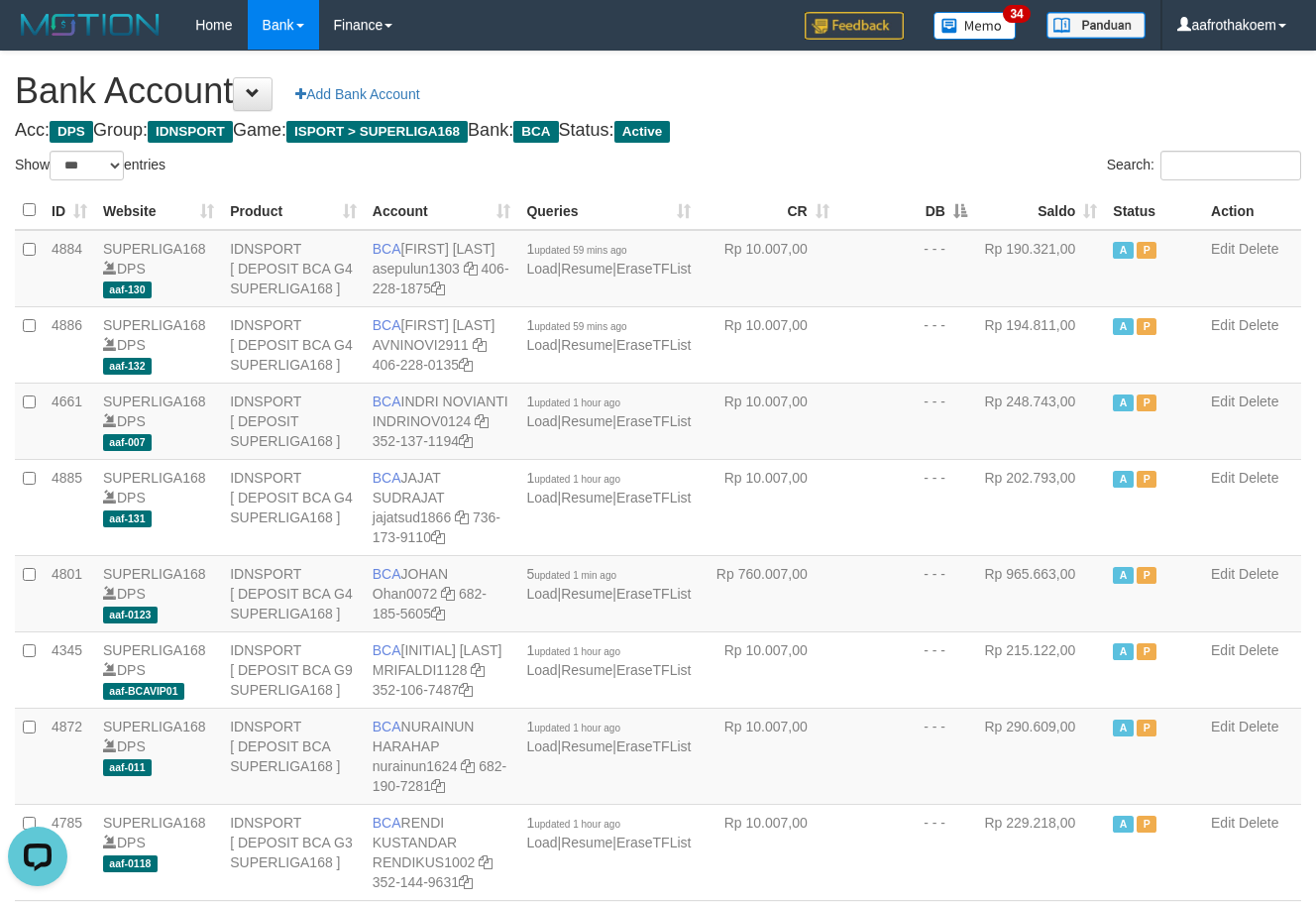 click on "Bank Account
Add Bank Account
Acc: 										 DPS
Group:   IDNSPORT    		Game:   ISPORT > SUPERLIGA168    		Bank:   BCA    		Status:  Active
Filter Account Type
*******
***
**
***
DPS
SELECT ALL  SELECT TYPE  - ALL -
DPS
WD
TMP
Filter Product
*******
******
********
********
*******
********
IDNSPORT
SELECT ALL  SELECT GROUP  - ALL -
BETHUB
IDNPOKER
IDNSPORT
IDNTOTO
LOADONLY
Filter Website
*******" at bounding box center [658, 1591] 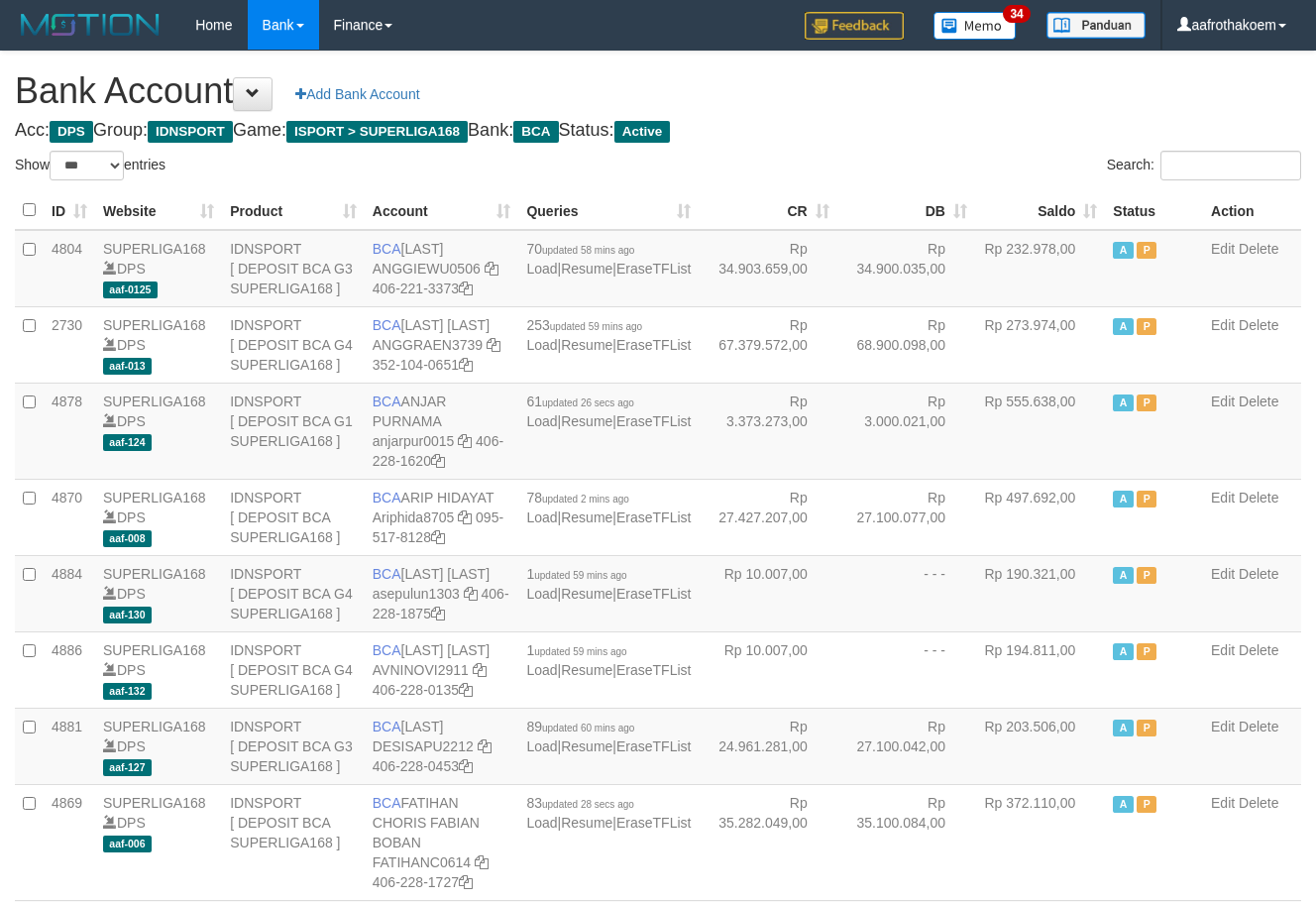 select on "***" 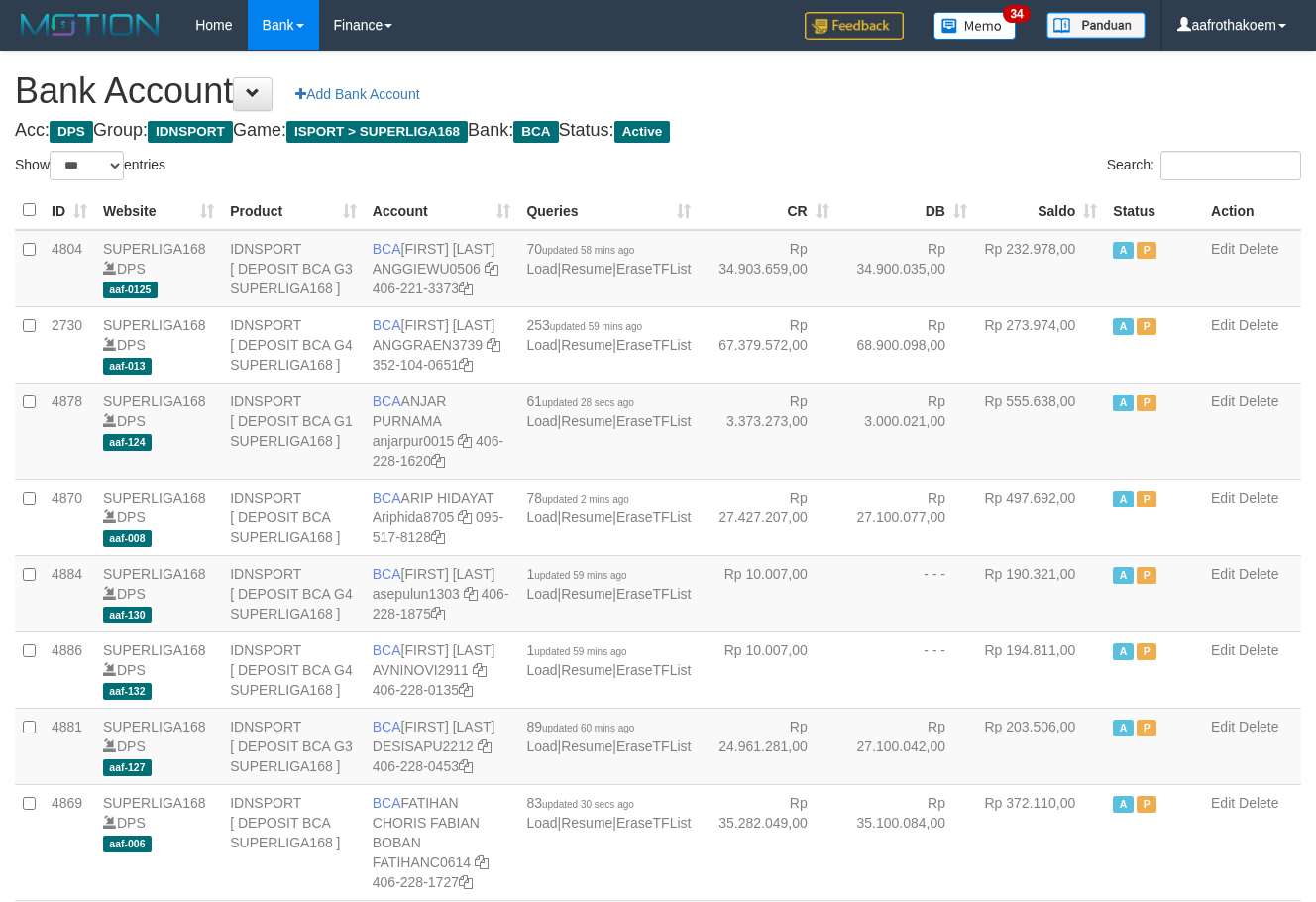 select on "***" 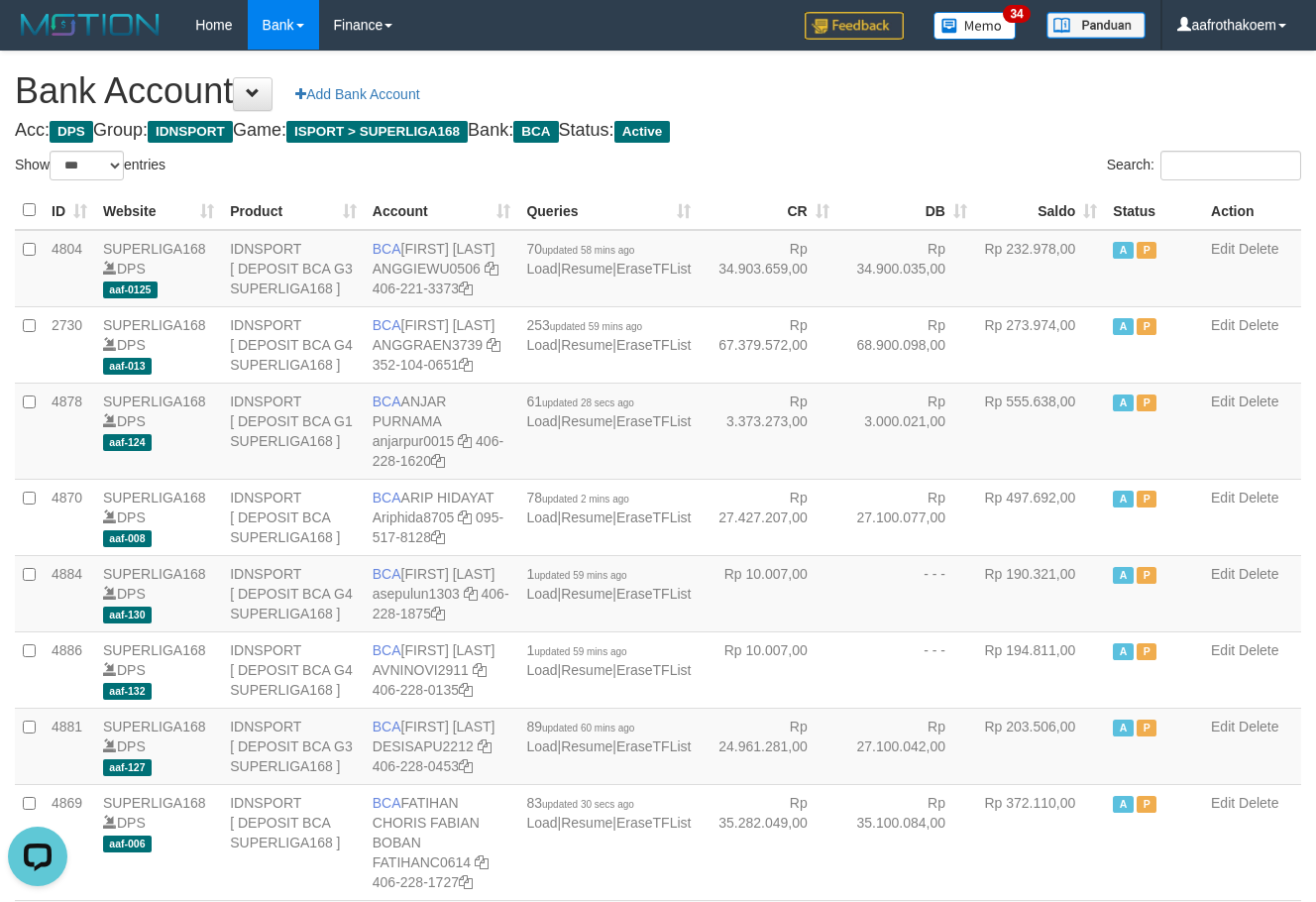 scroll, scrollTop: 0, scrollLeft: 0, axis: both 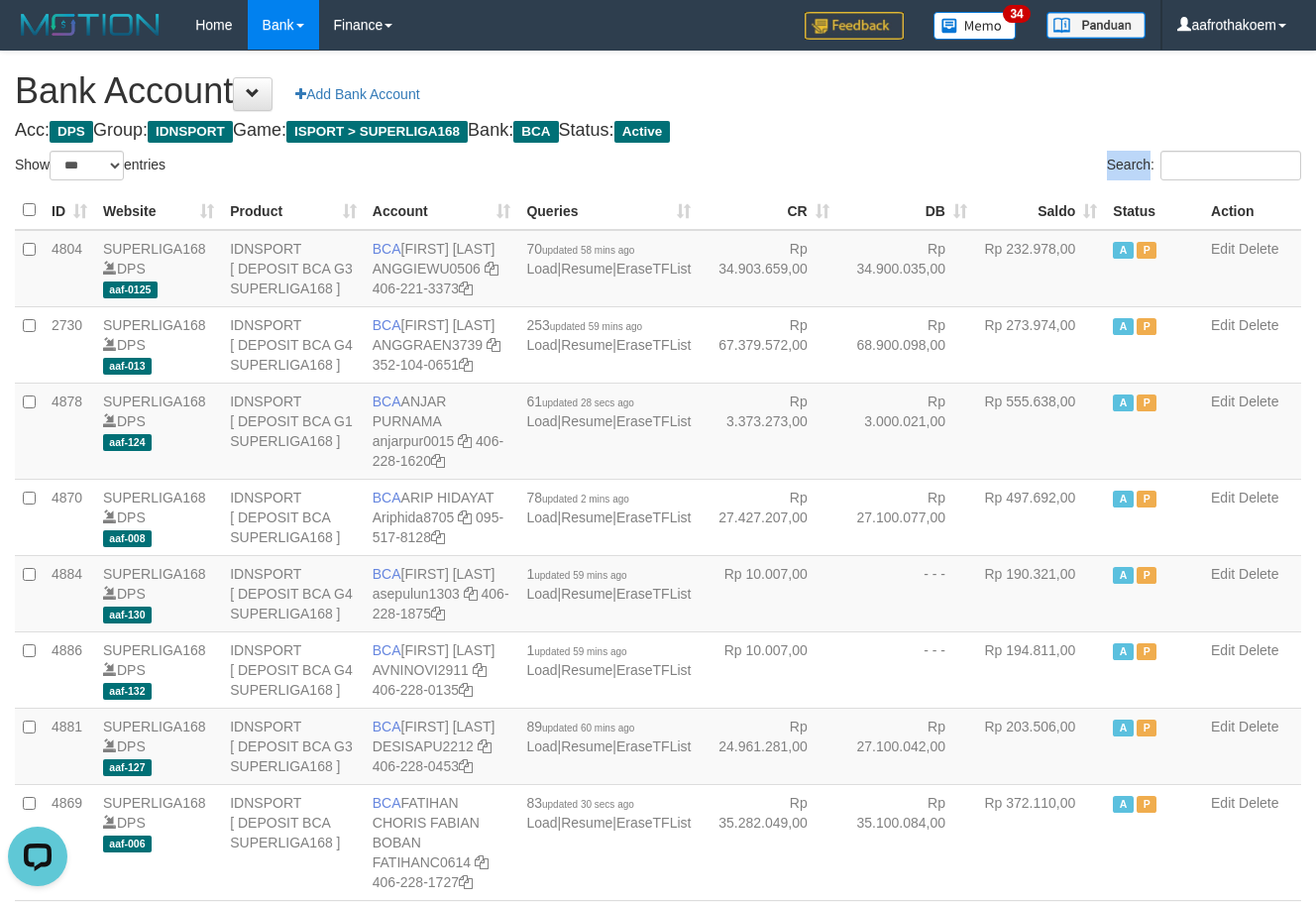 click on "Search:" at bounding box center [987, 168] 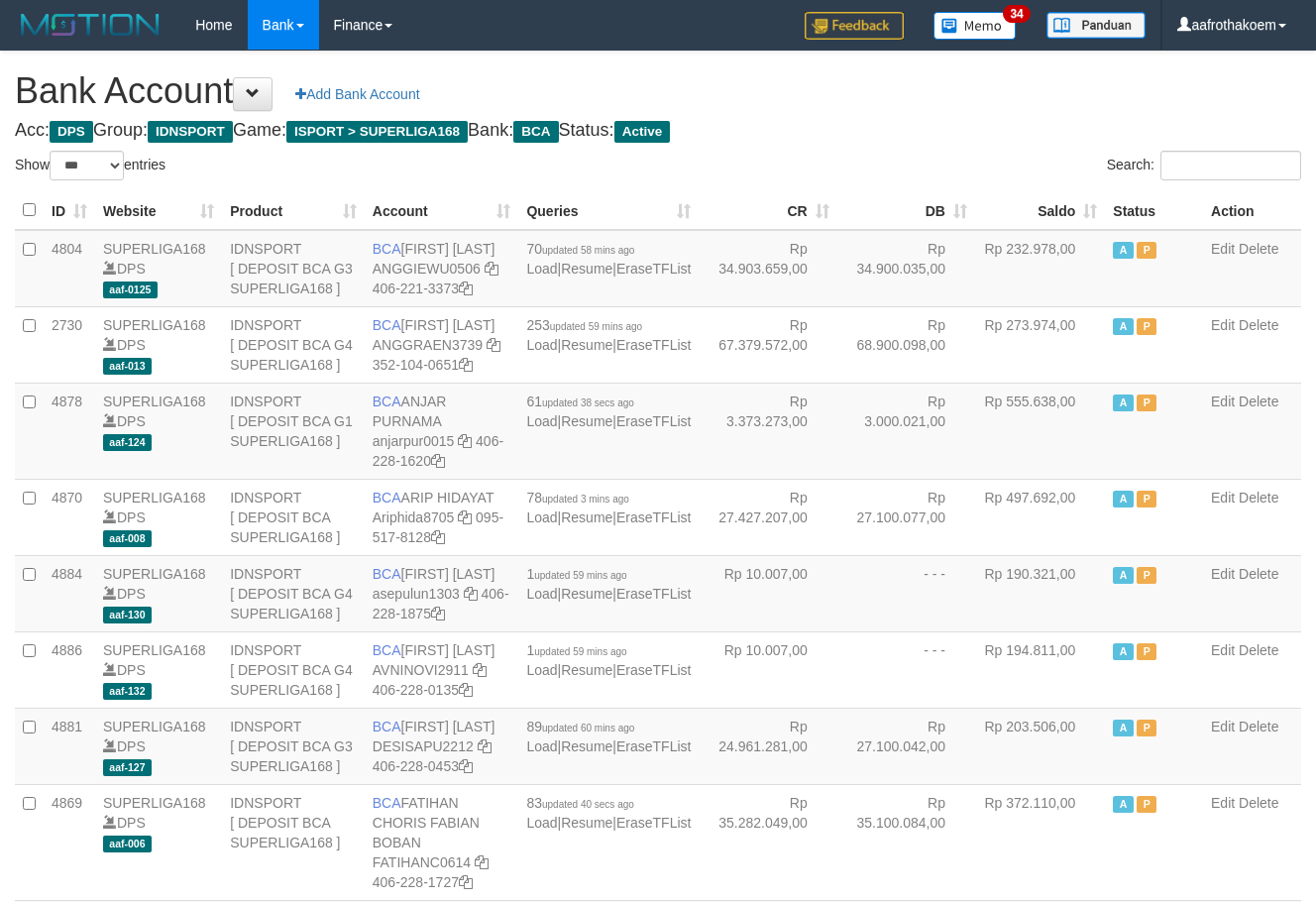 select on "***" 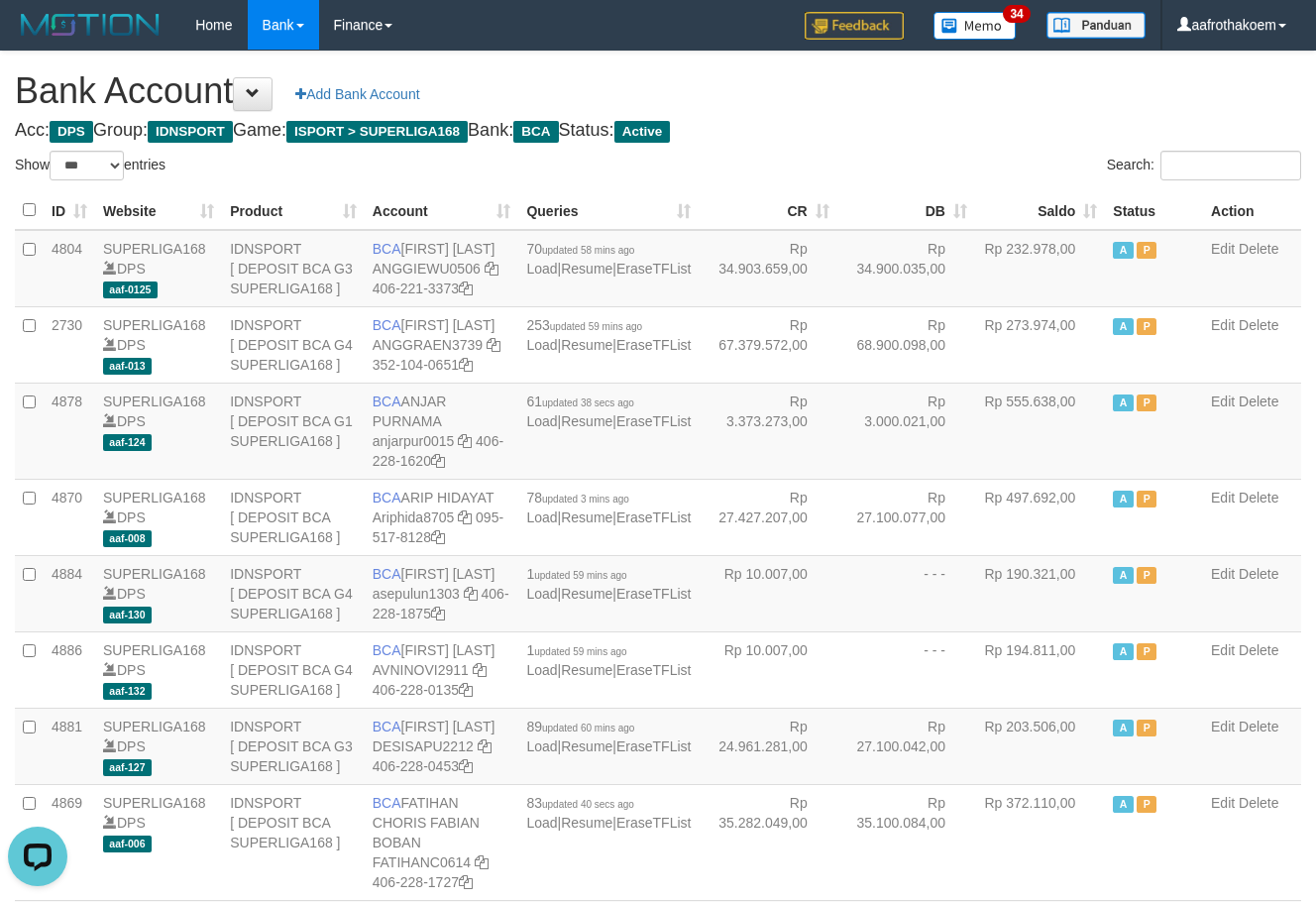scroll, scrollTop: 0, scrollLeft: 0, axis: both 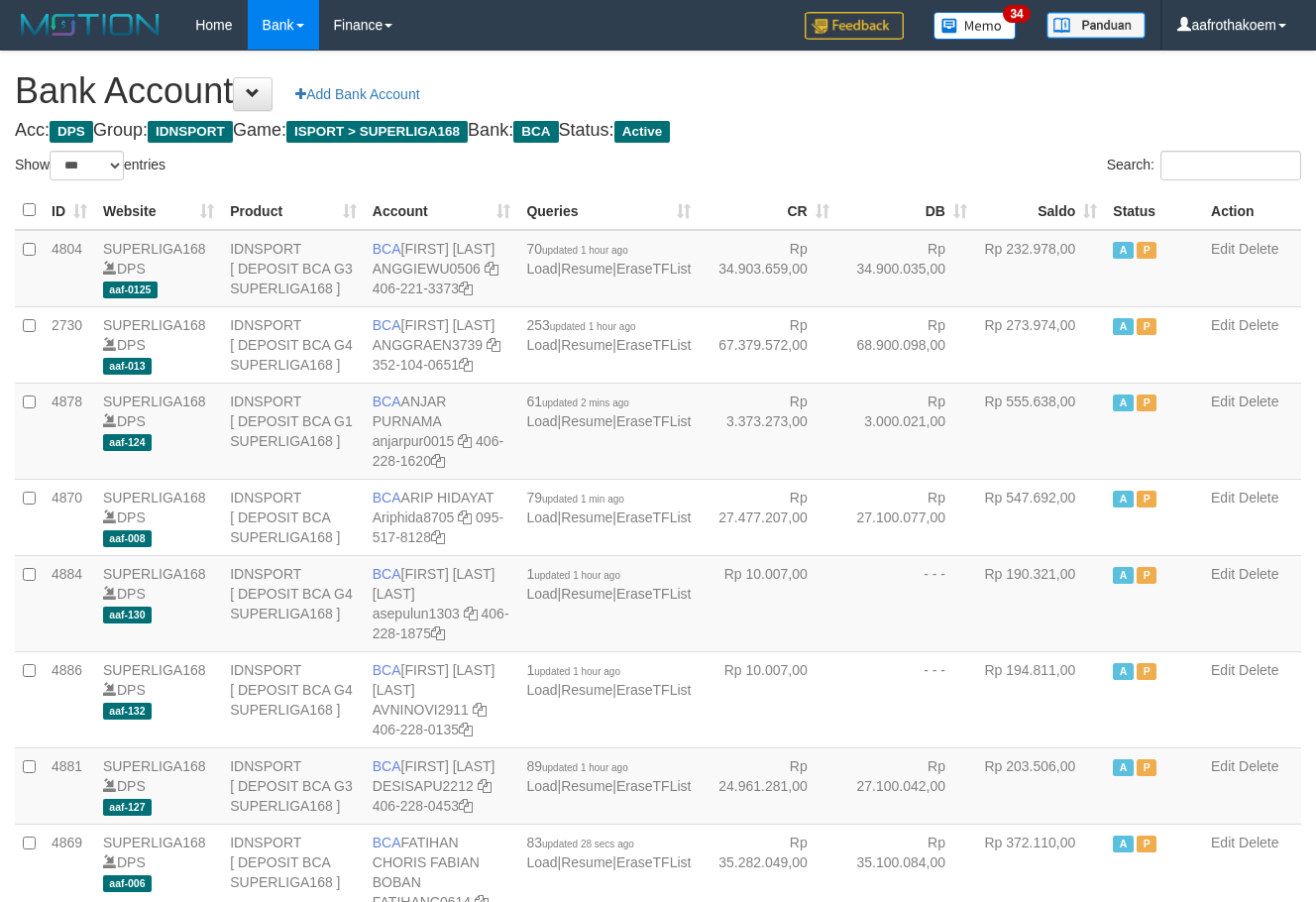 select on "***" 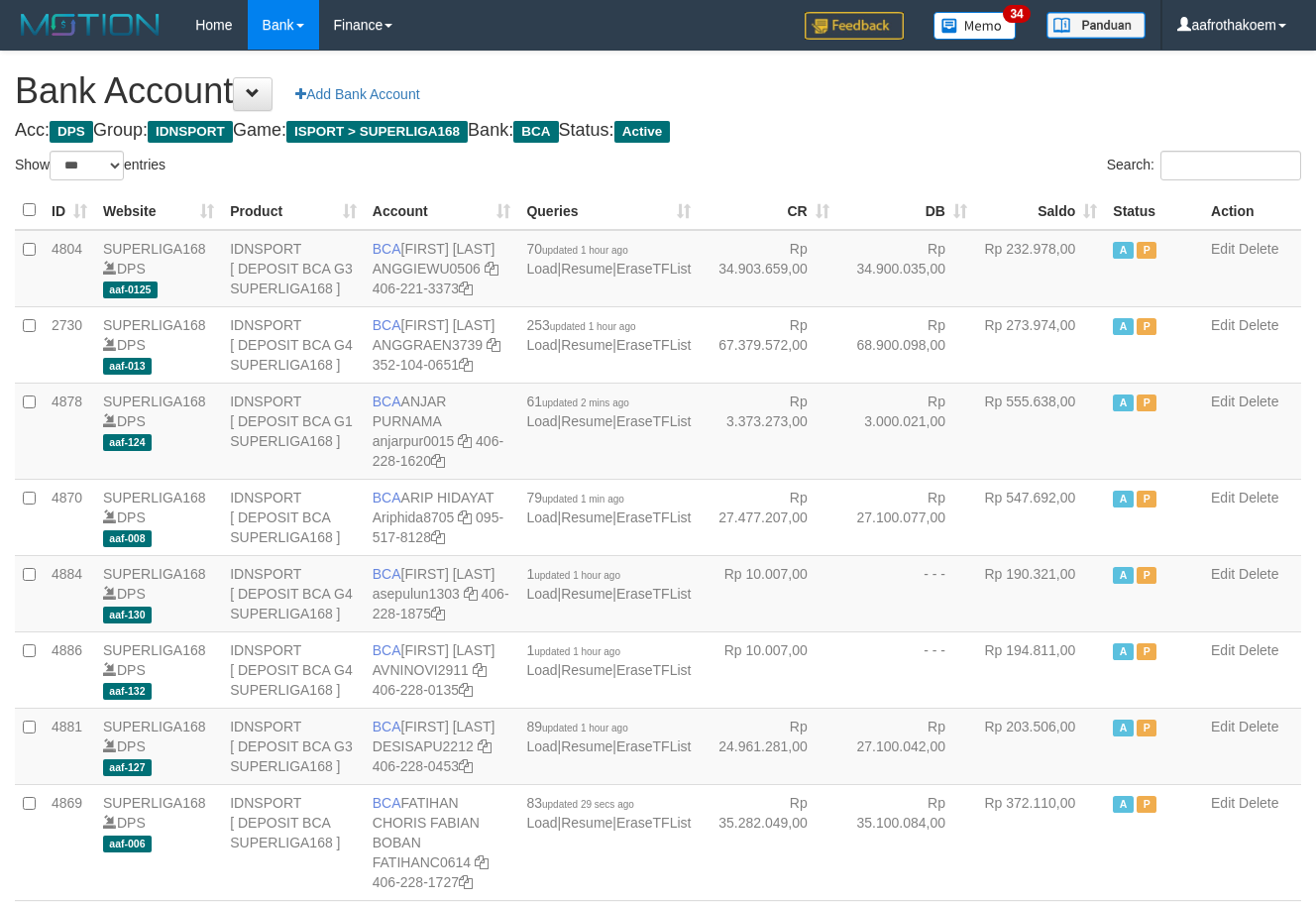 select on "***" 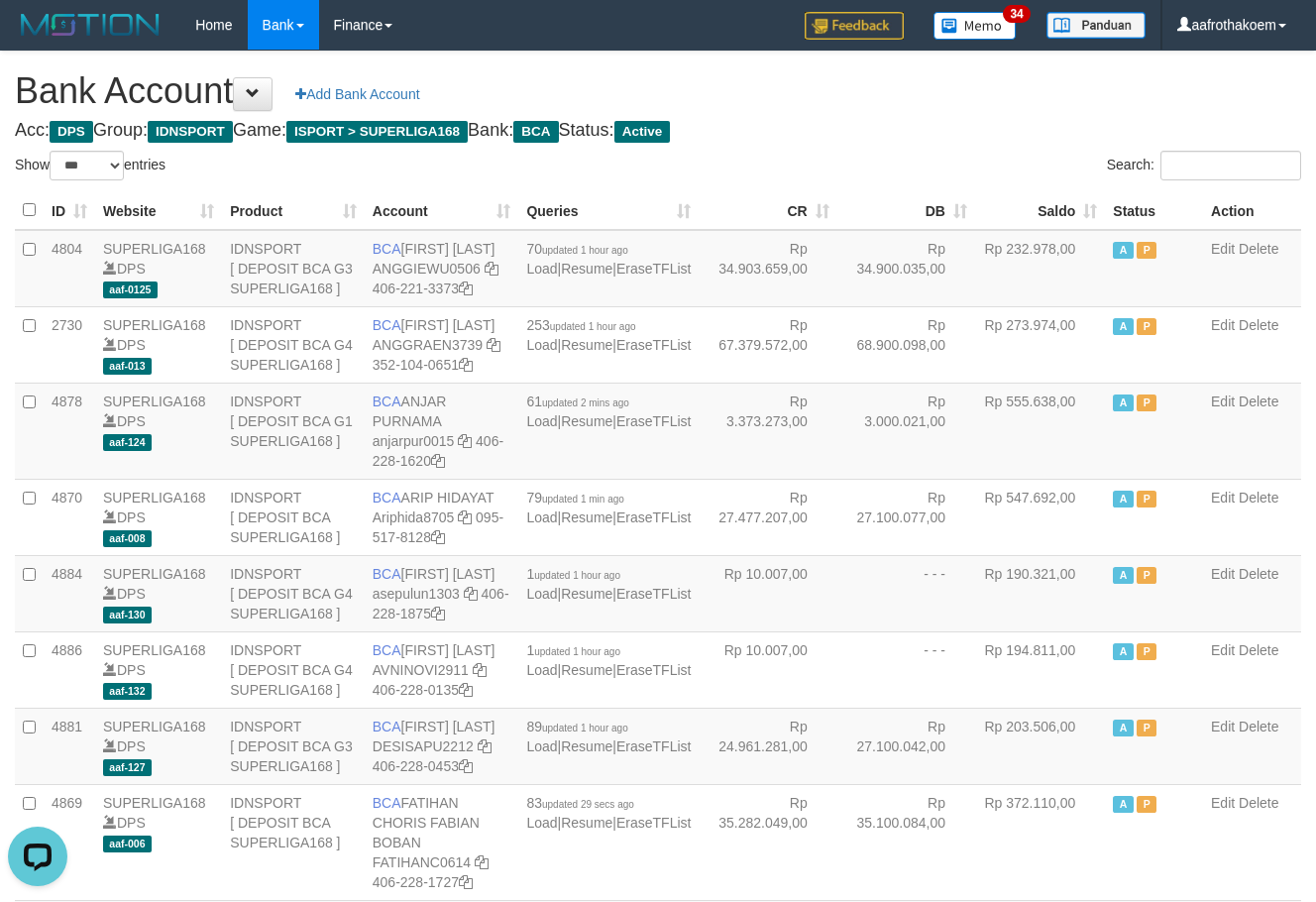 scroll, scrollTop: 0, scrollLeft: 0, axis: both 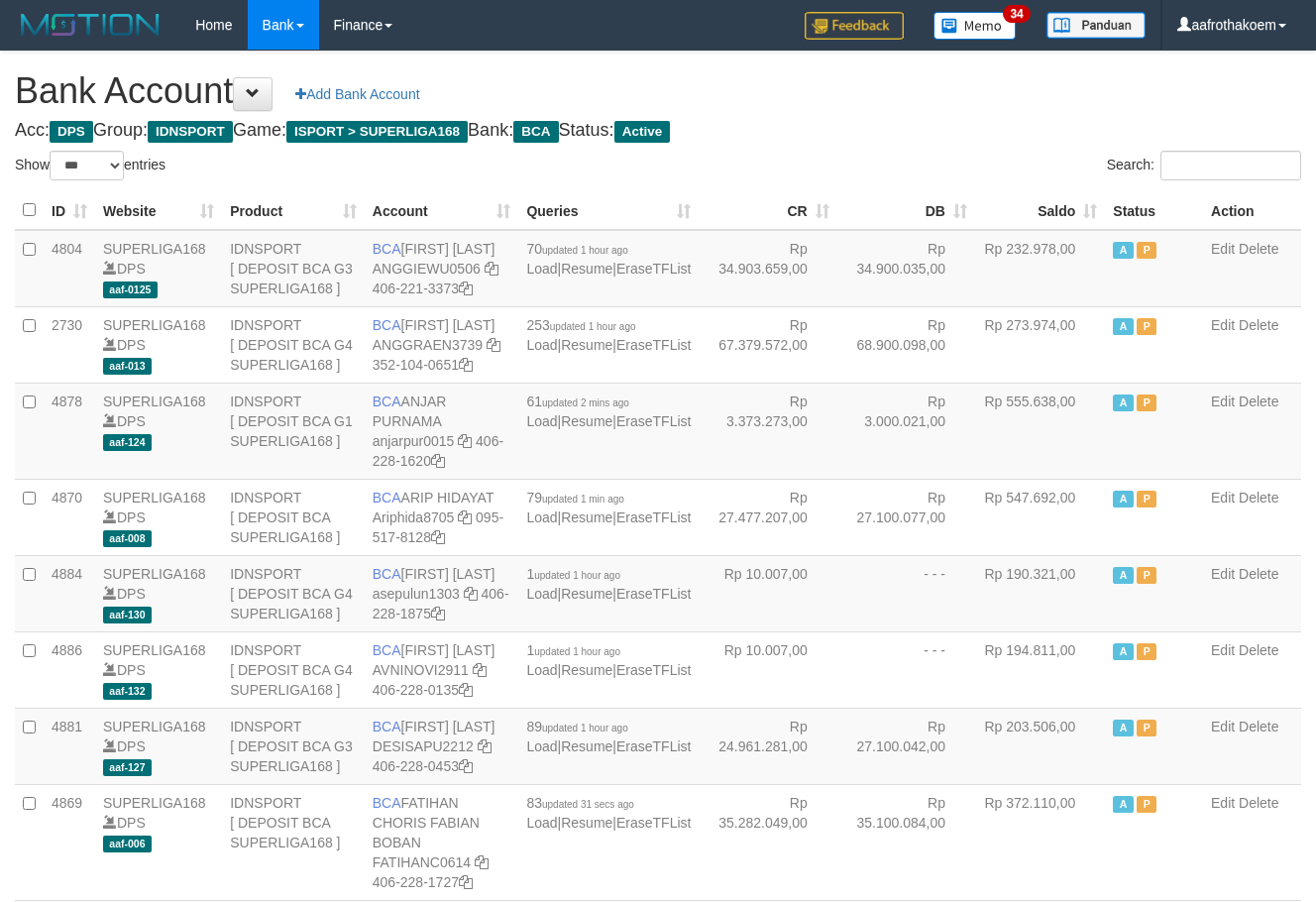 select on "***" 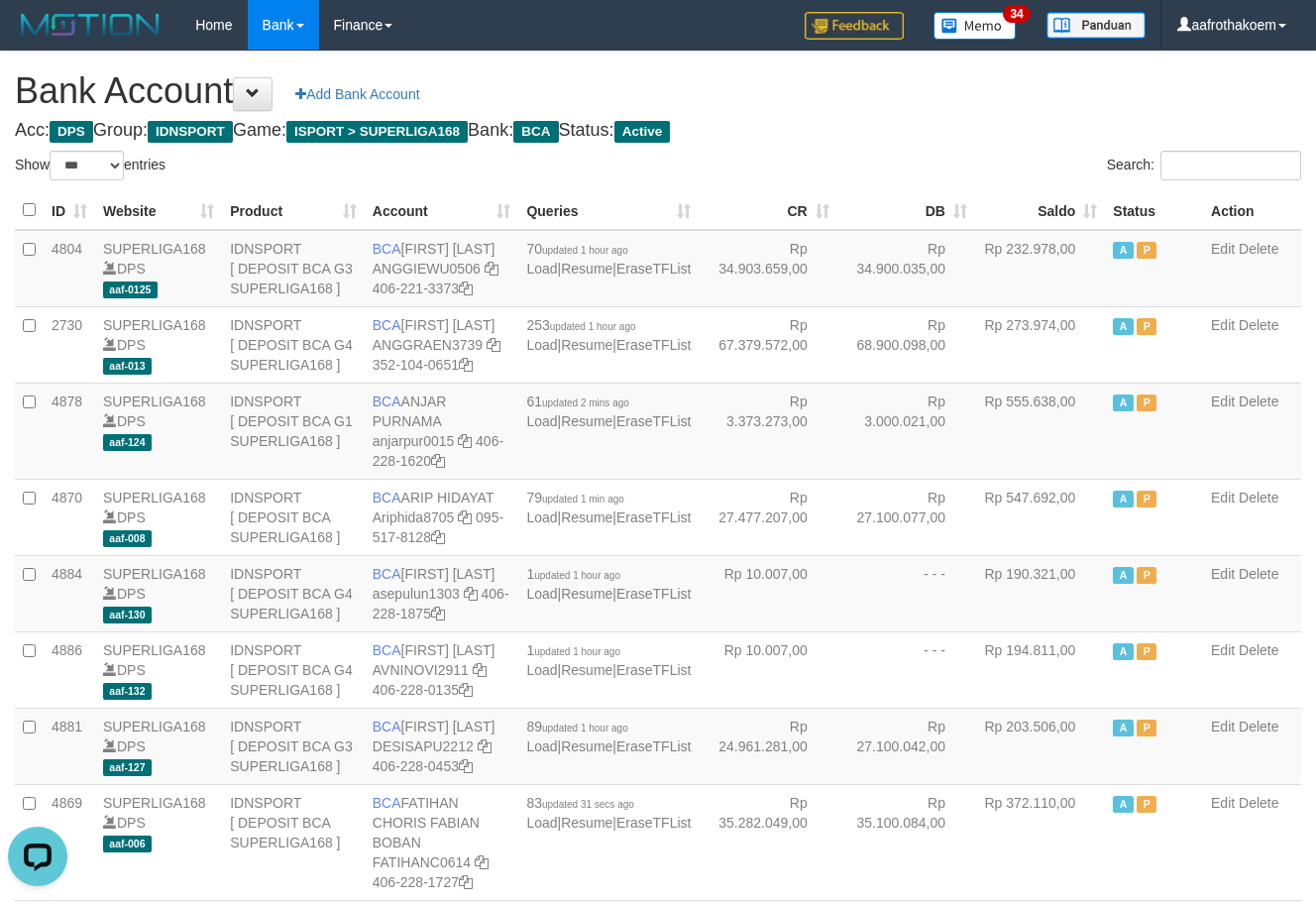 scroll, scrollTop: 0, scrollLeft: 0, axis: both 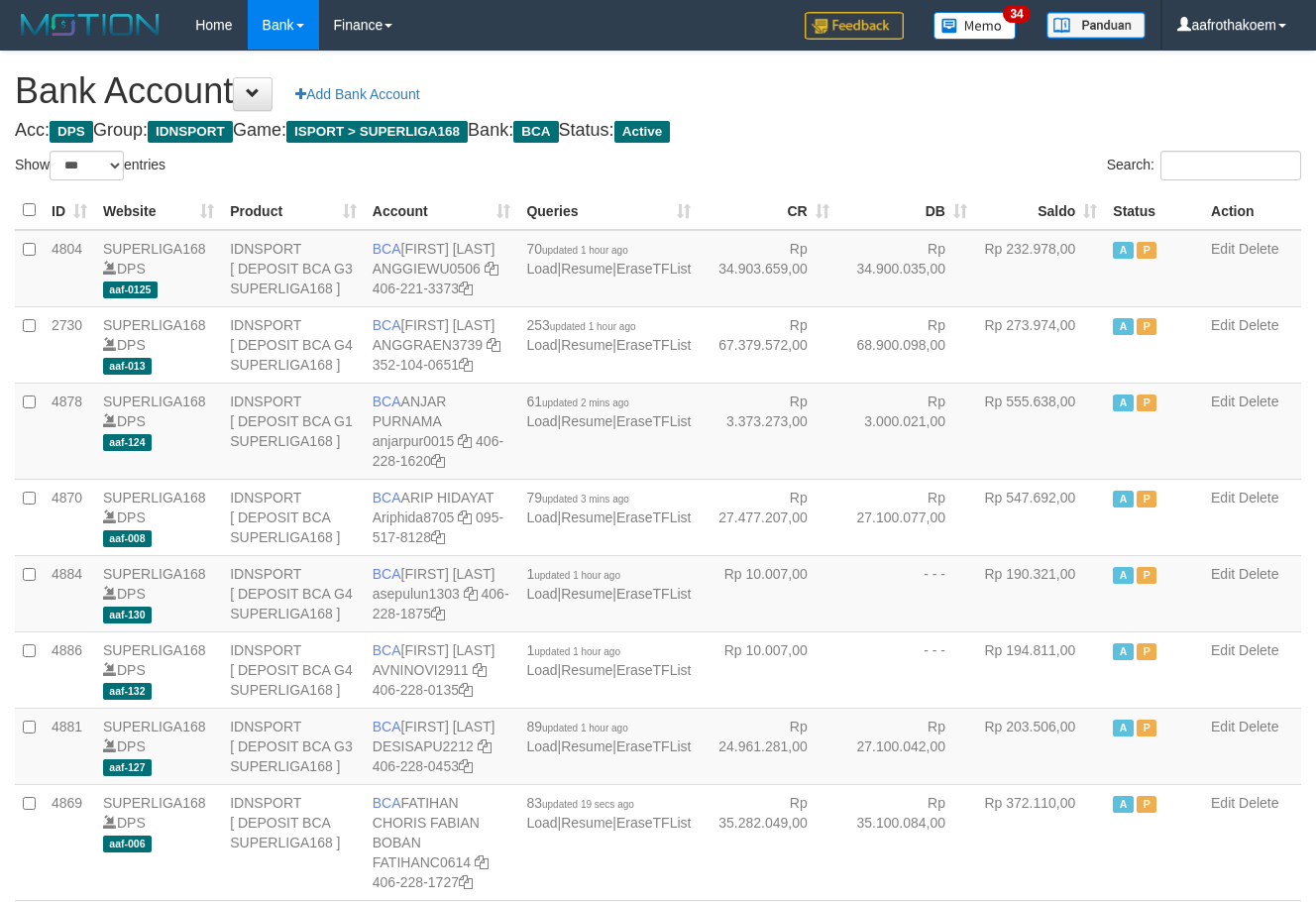 select on "***" 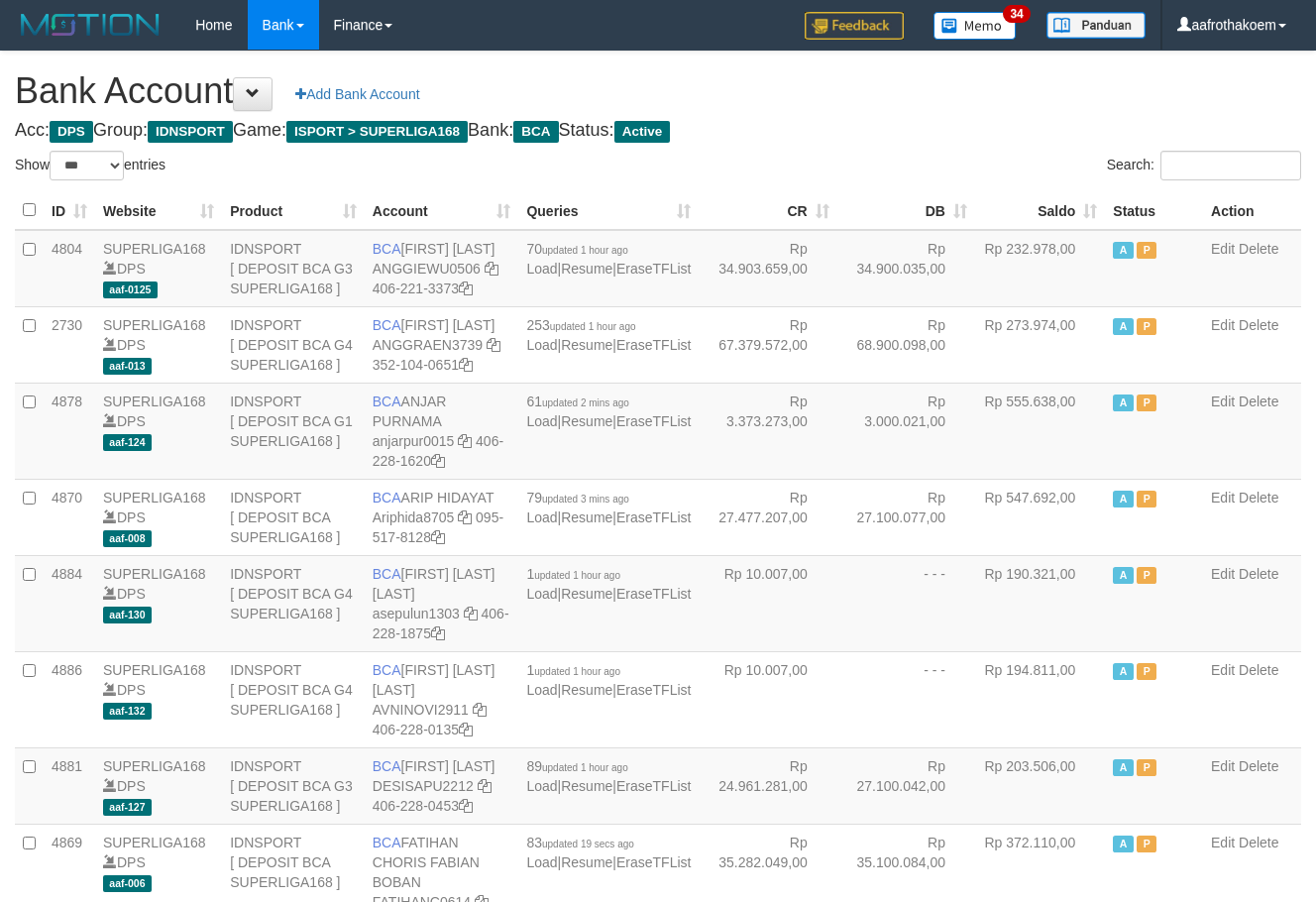 select on "***" 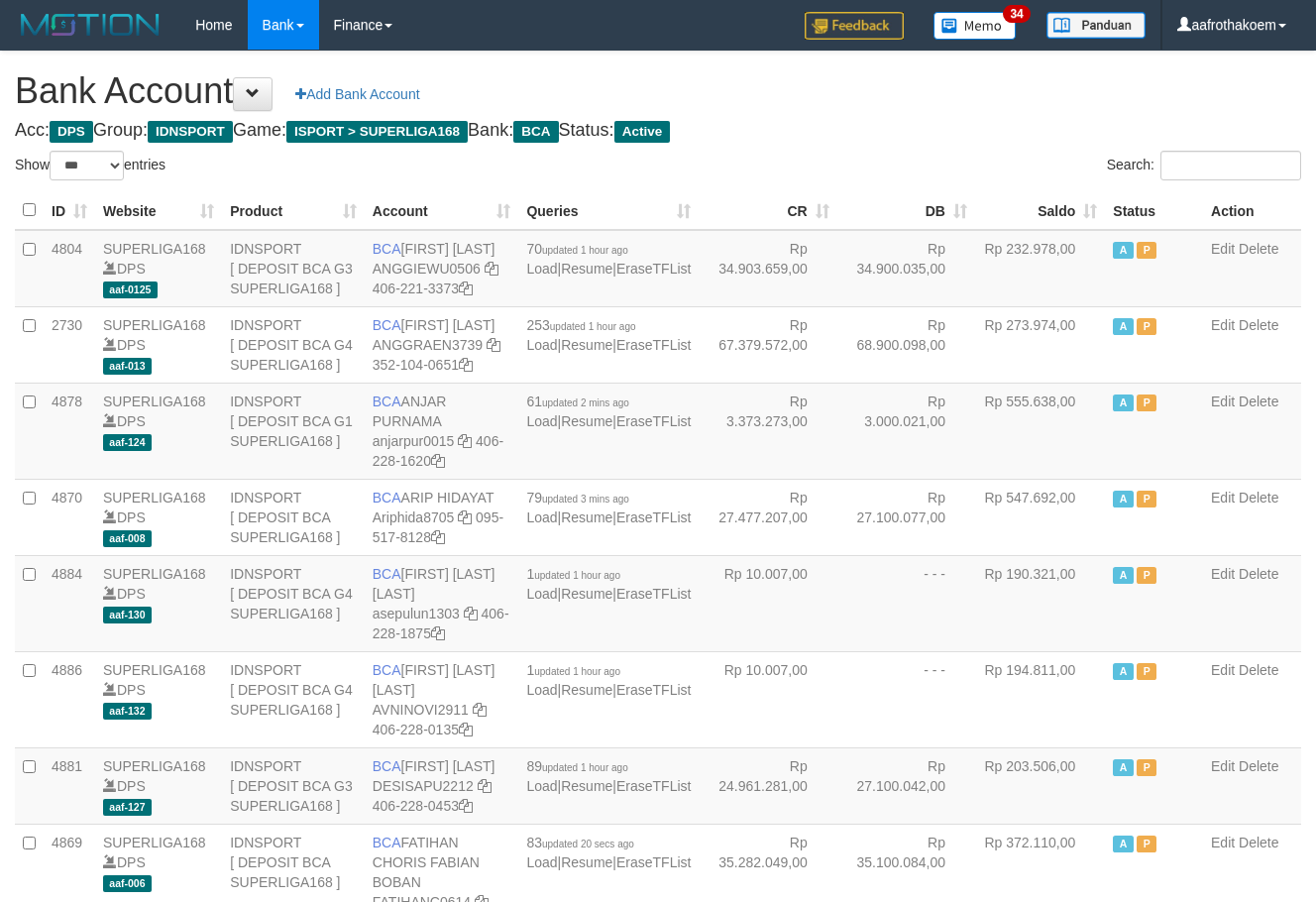 select on "***" 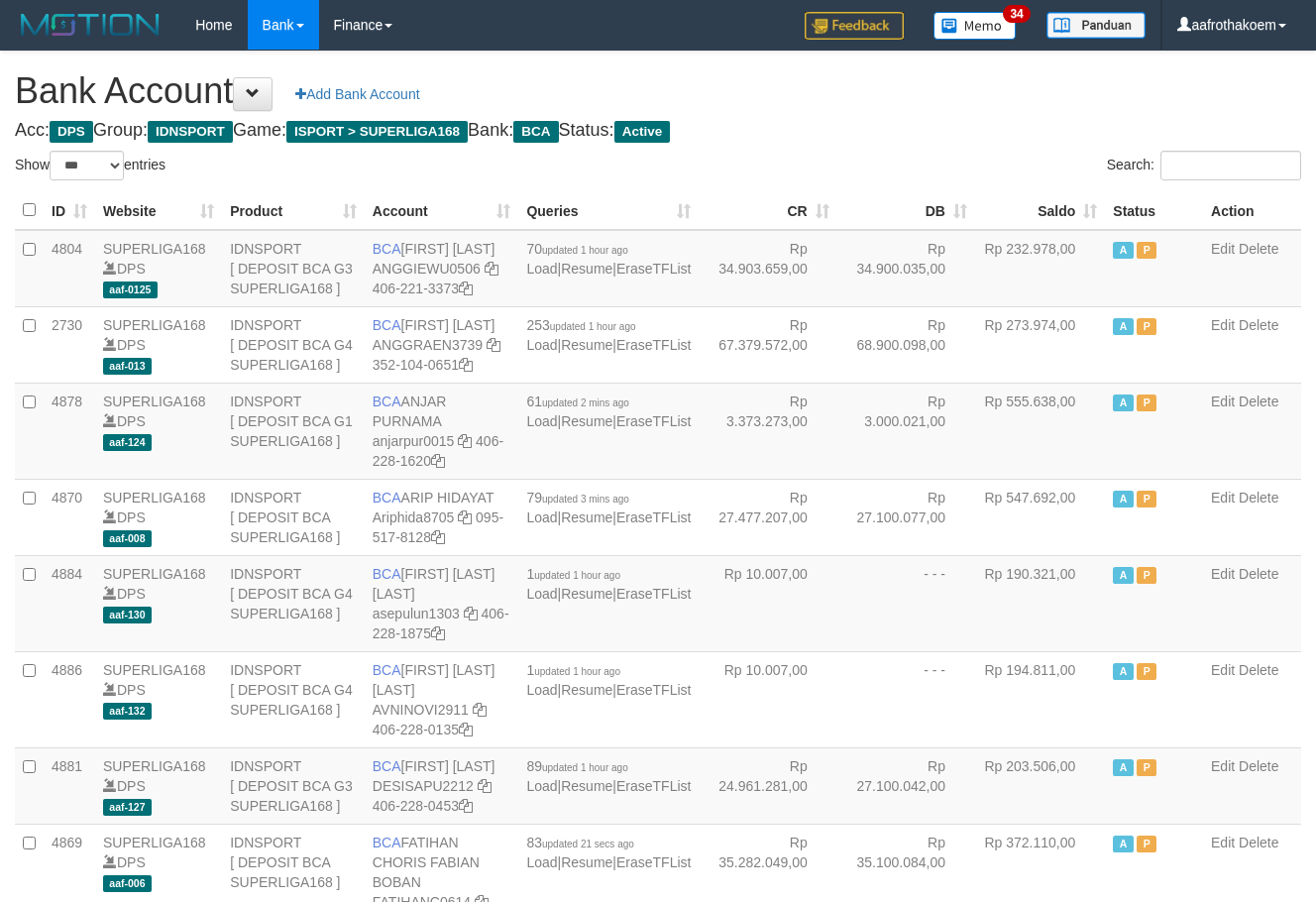 select on "***" 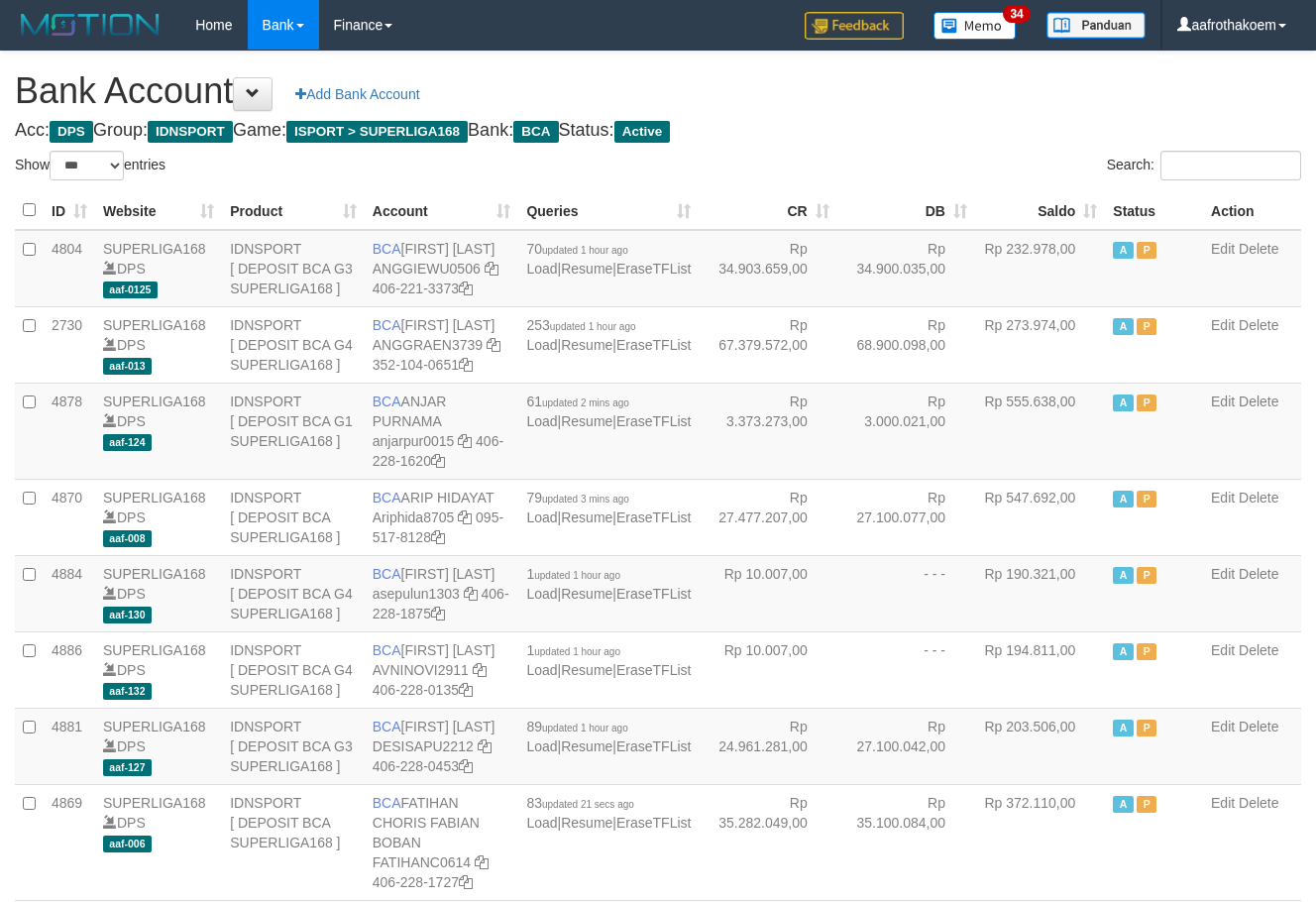 select on "***" 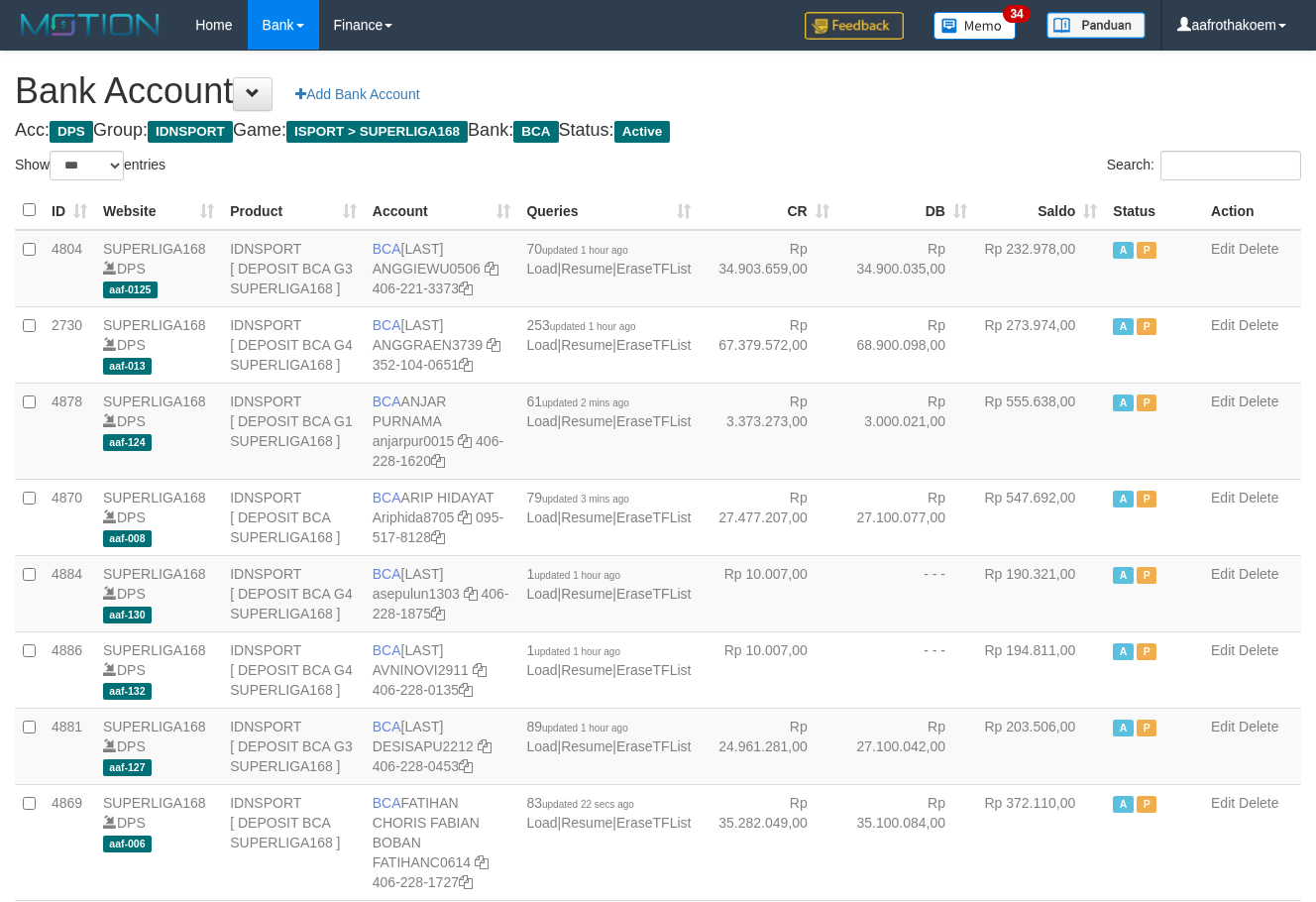 select on "***" 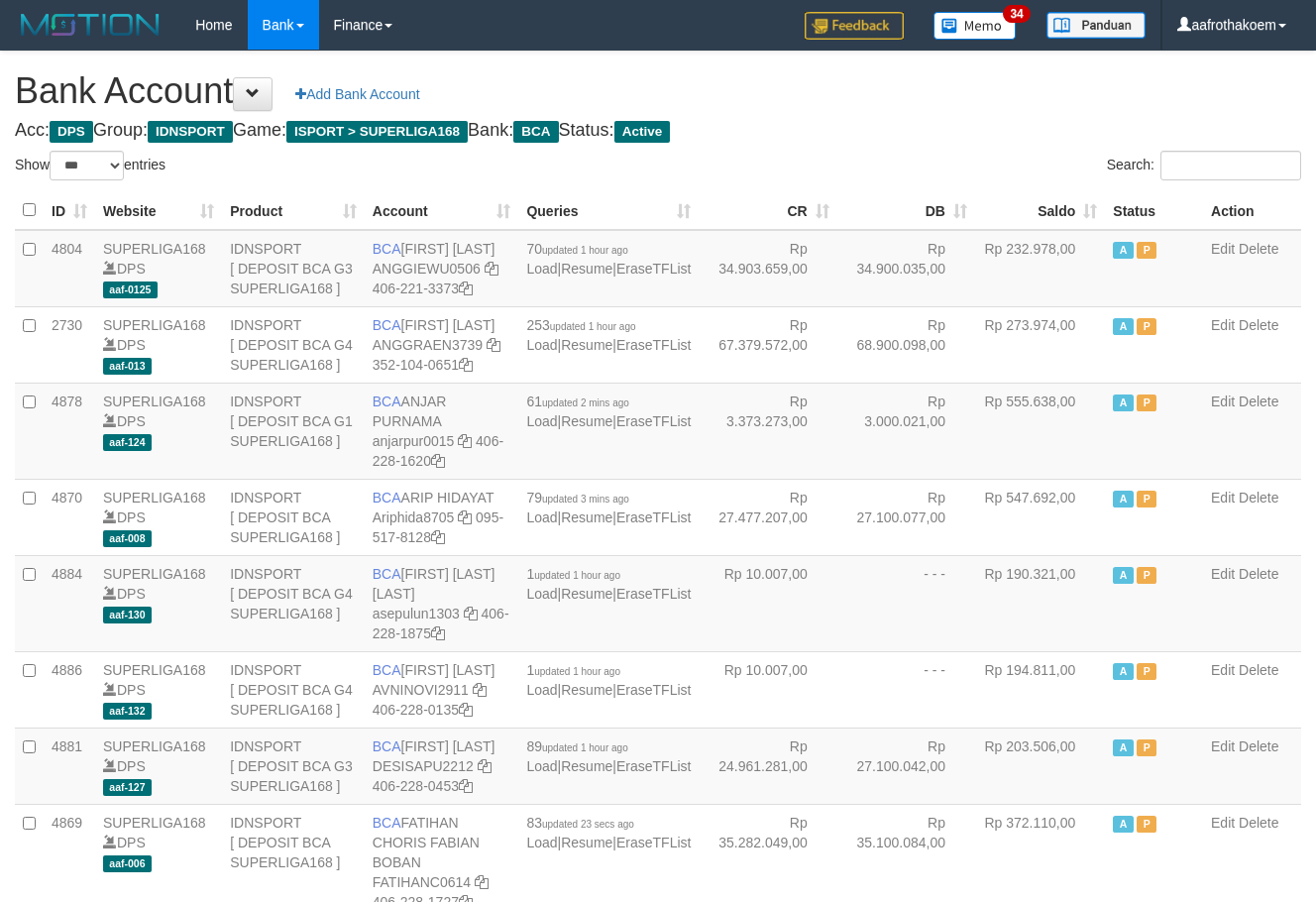 select on "***" 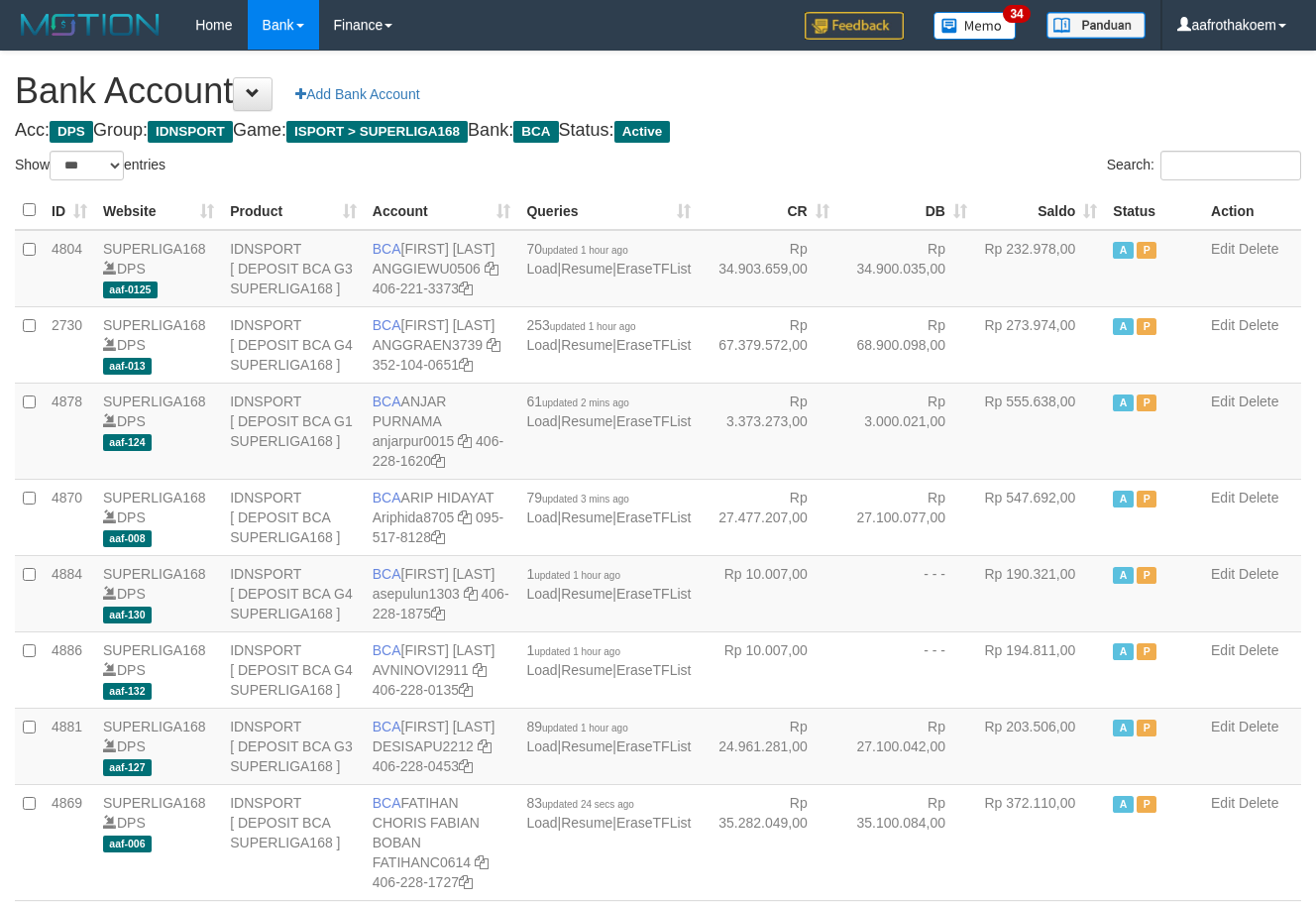 select on "***" 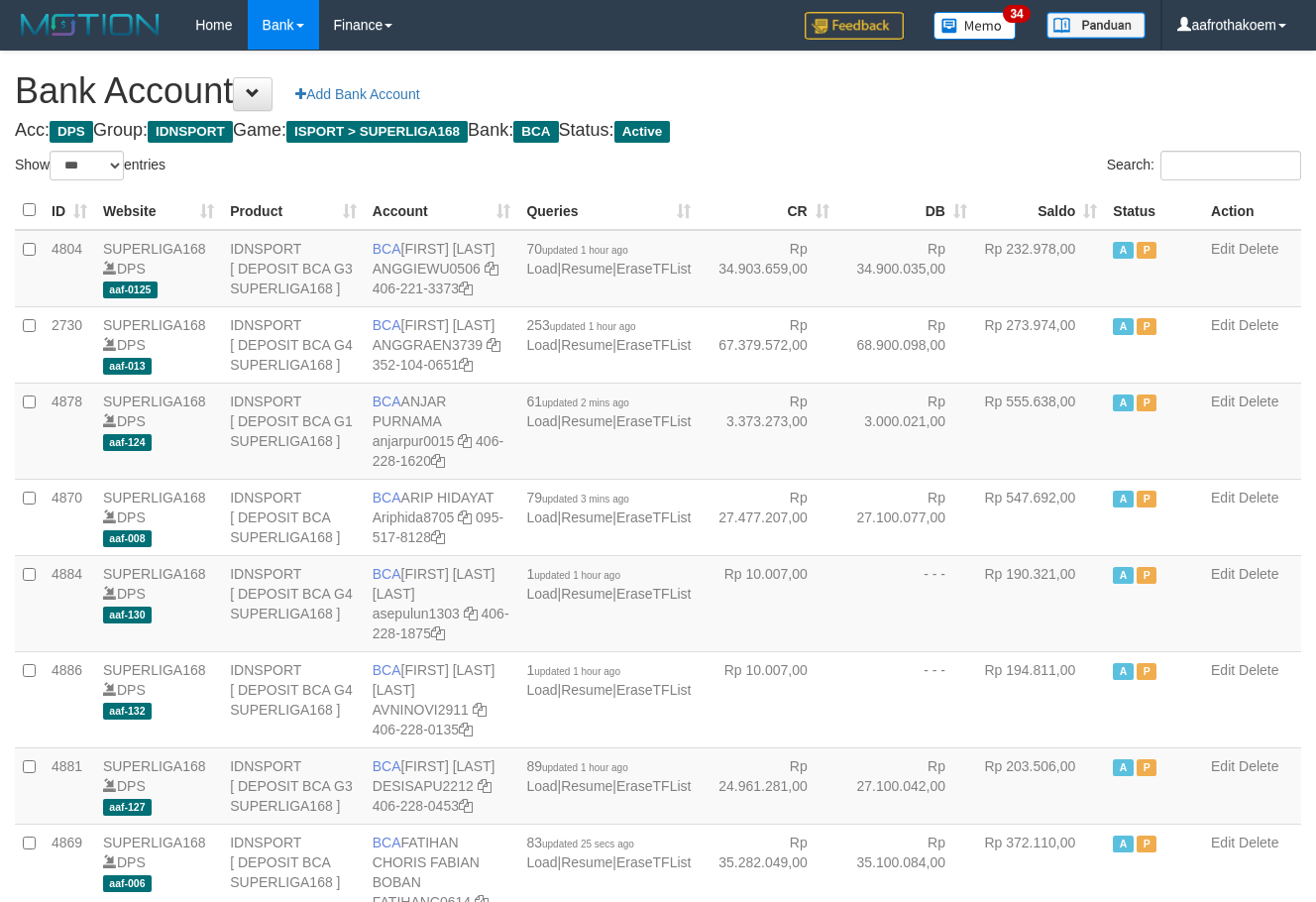 select on "***" 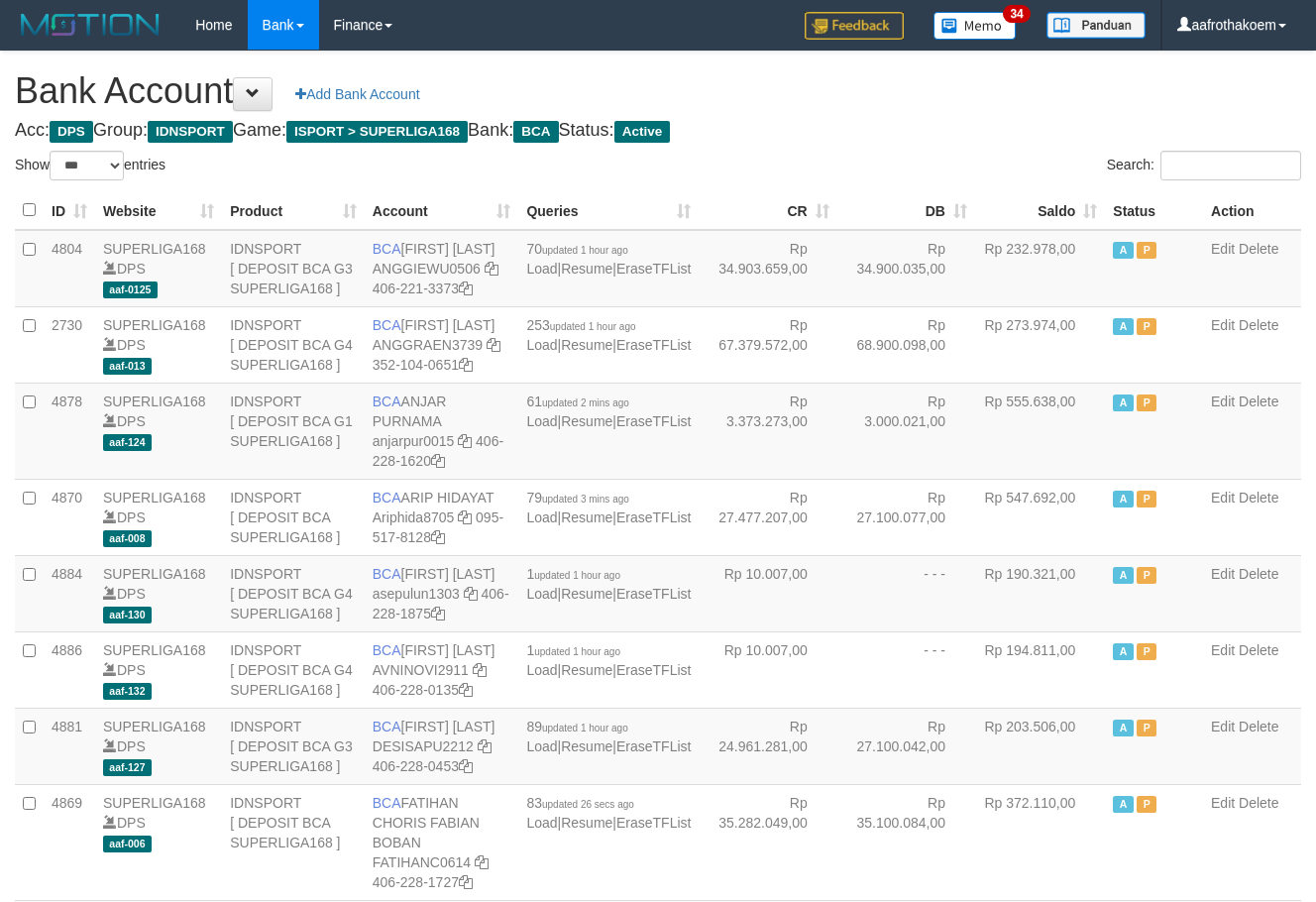 select on "***" 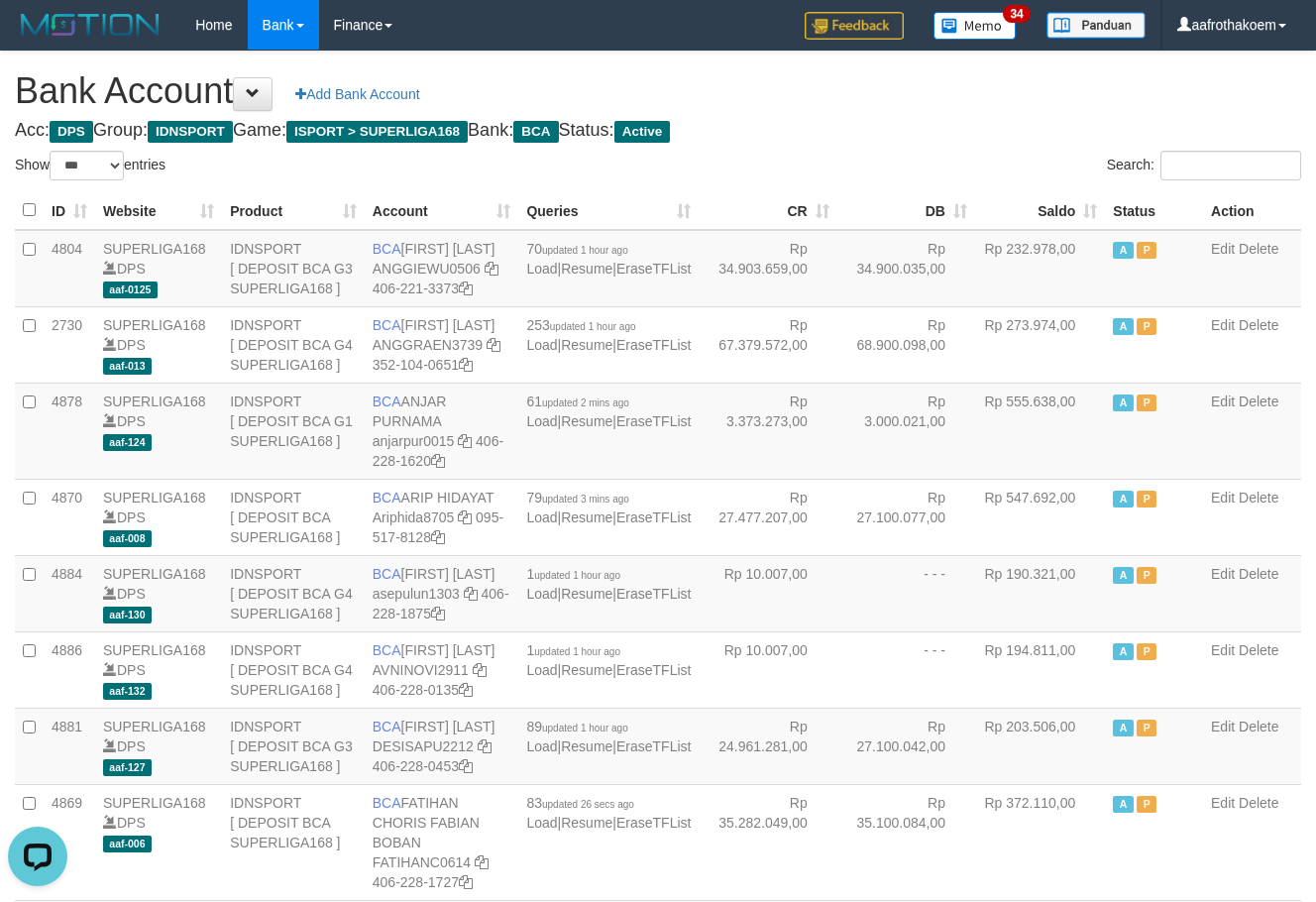 scroll, scrollTop: 0, scrollLeft: 0, axis: both 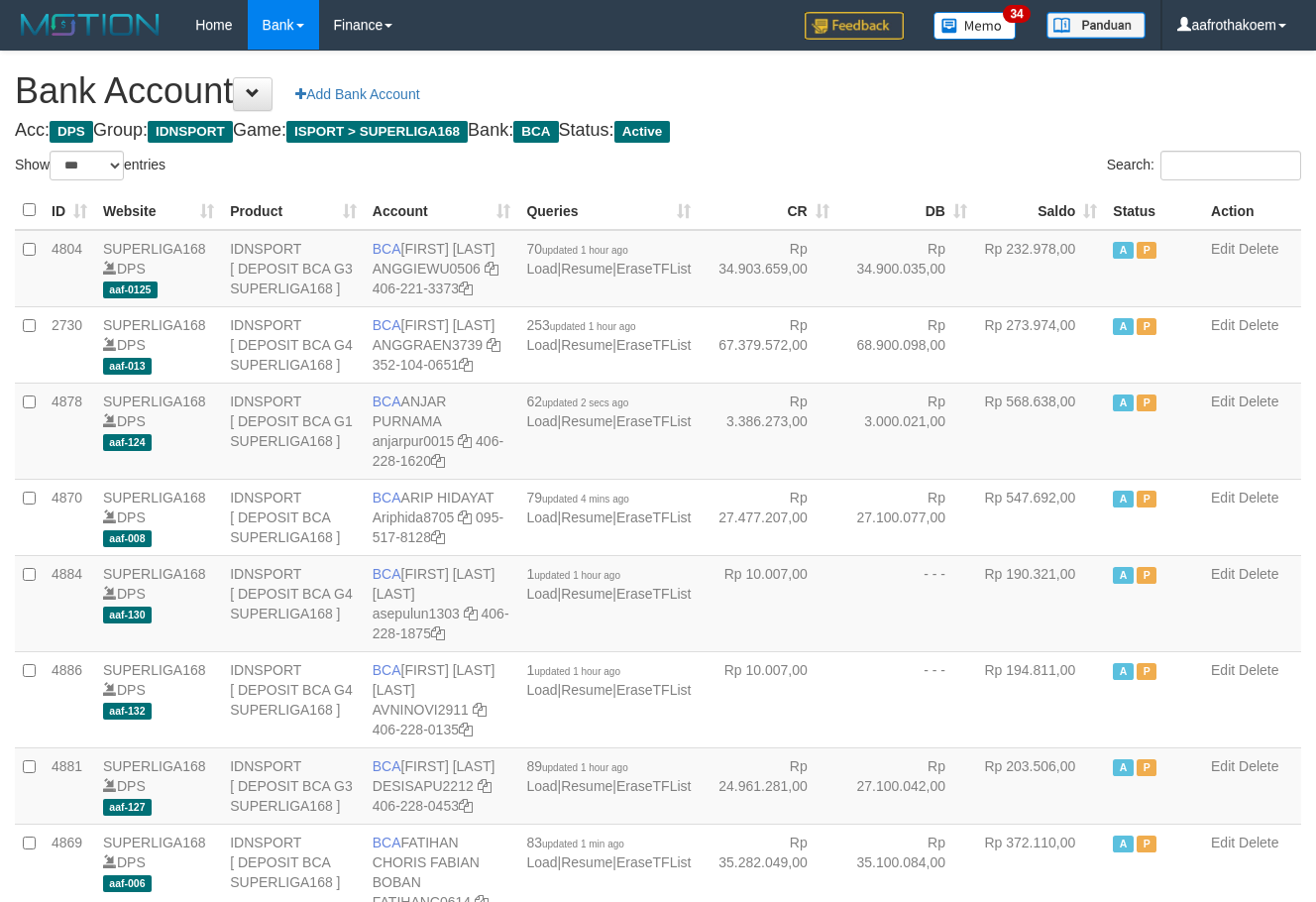 select on "***" 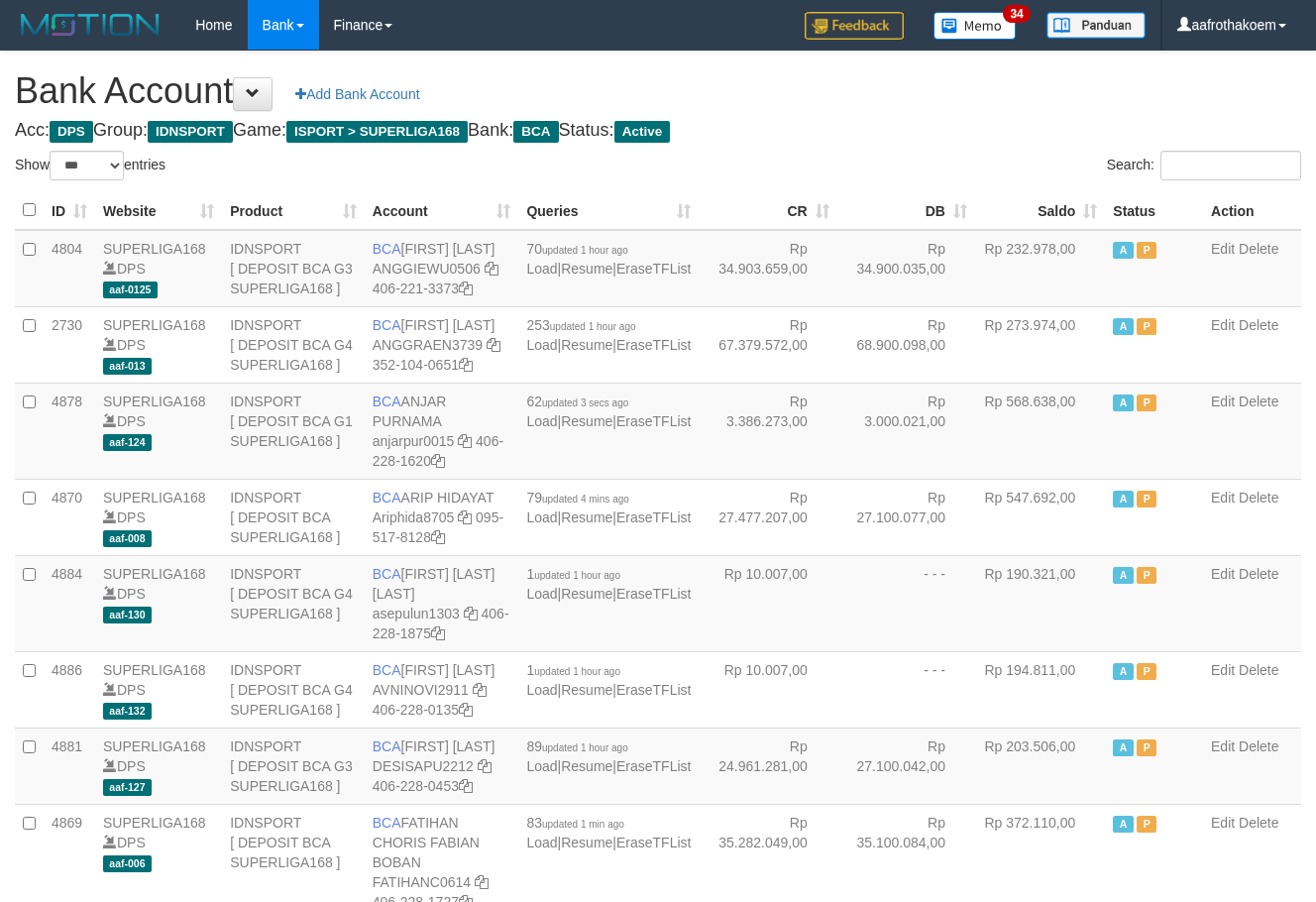 select on "***" 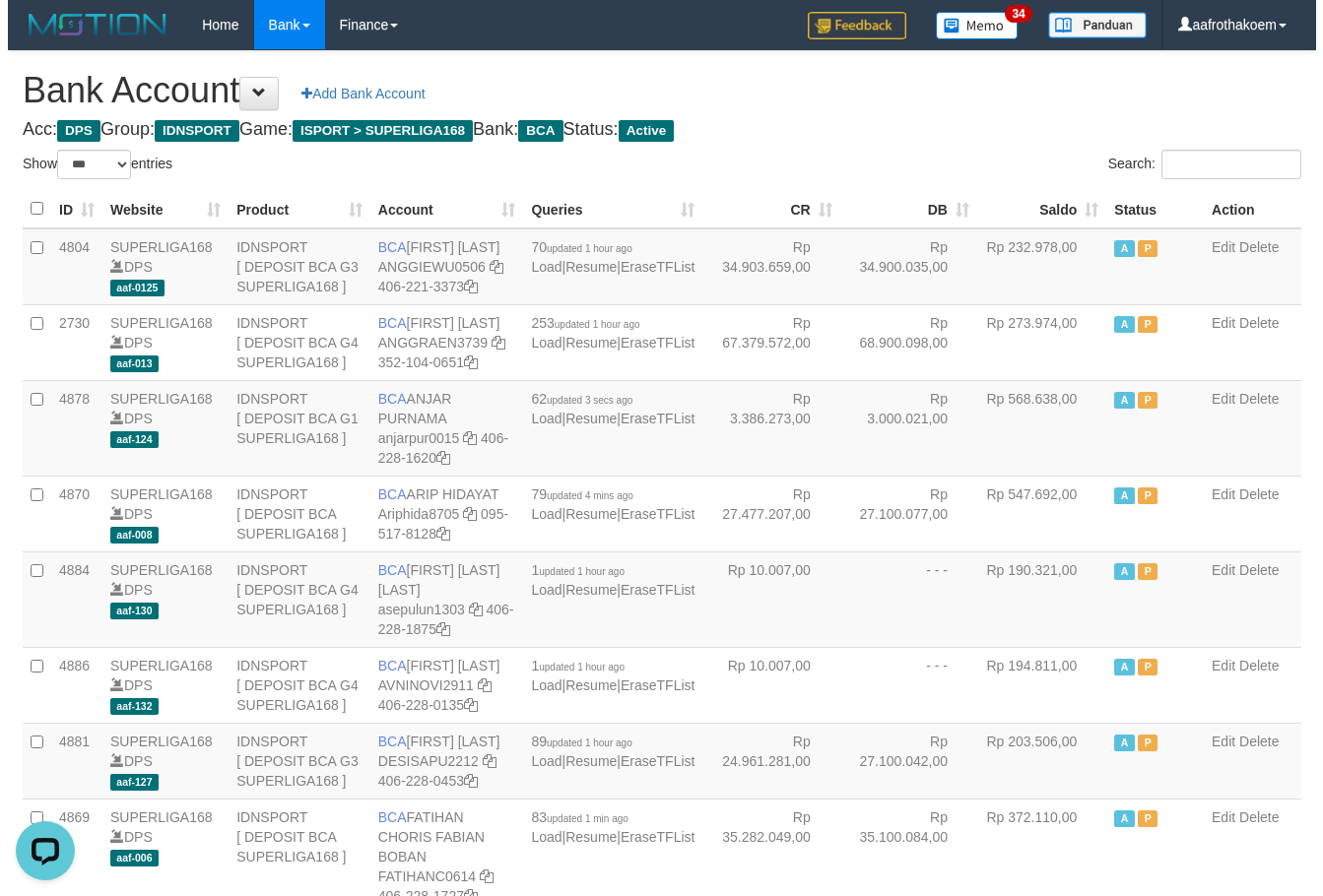 scroll, scrollTop: 0, scrollLeft: 0, axis: both 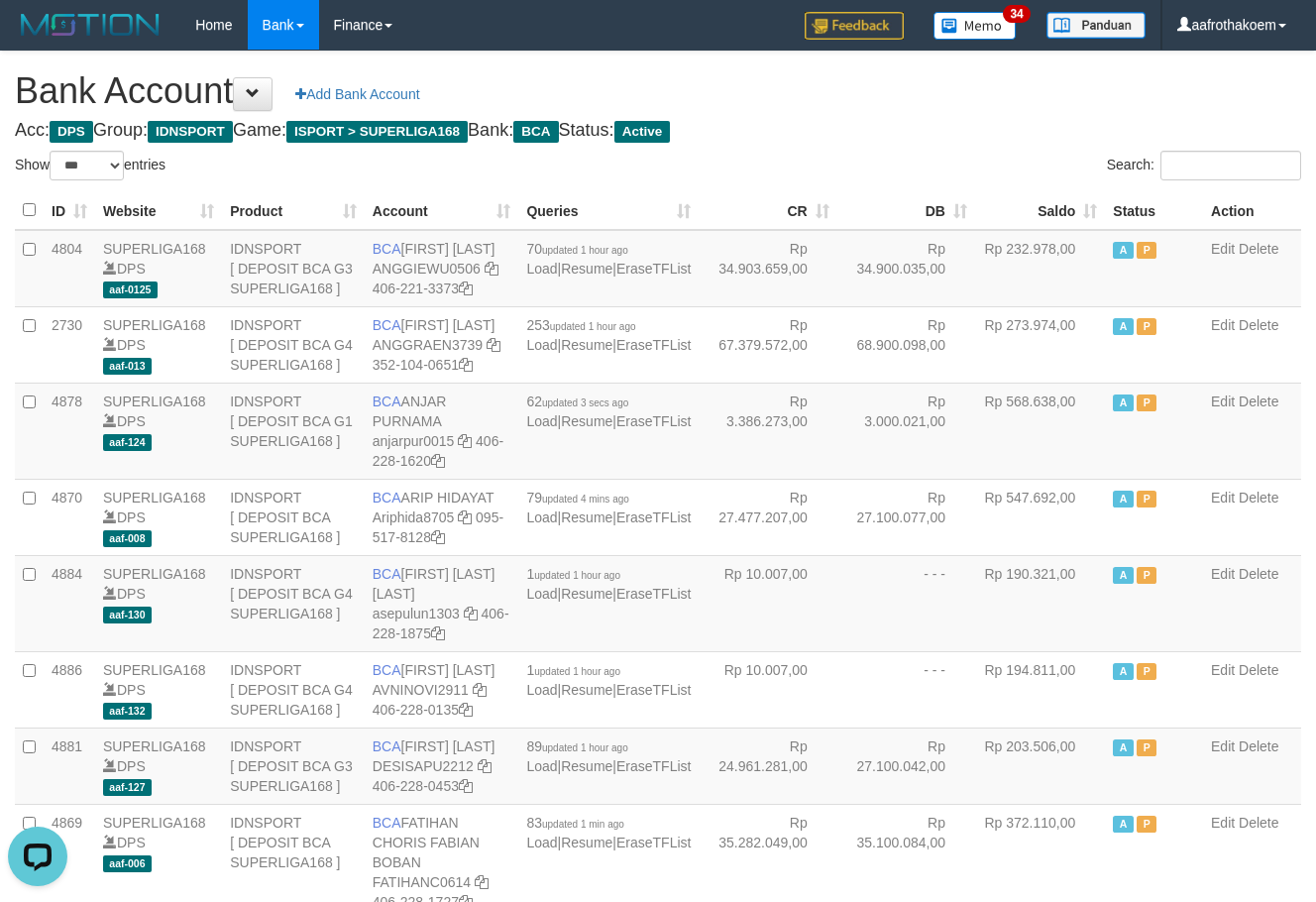 drag, startPoint x: 690, startPoint y: 174, endPoint x: 704, endPoint y: 180, distance: 15.231546 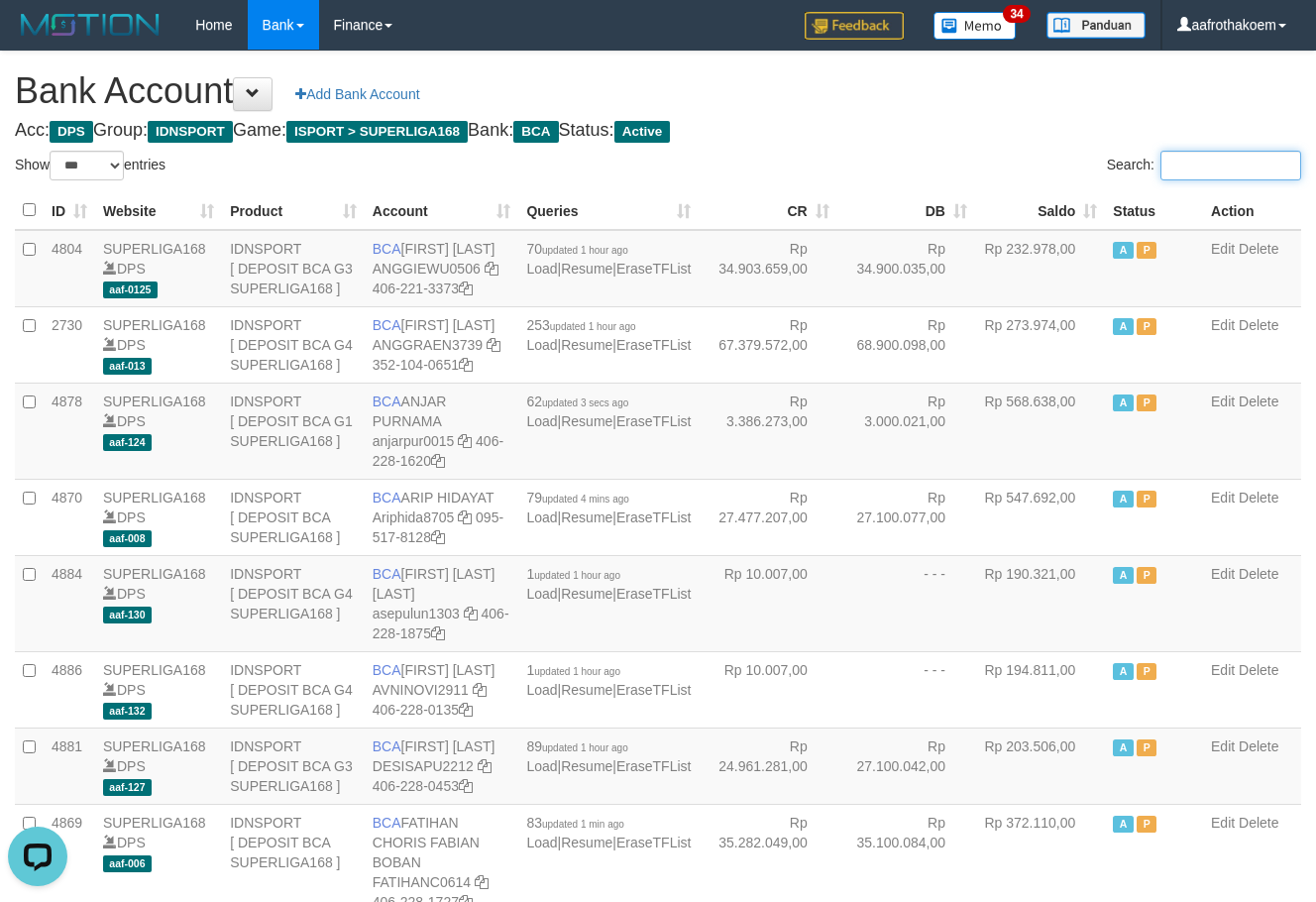 click on "Search:" at bounding box center (1231, 166) 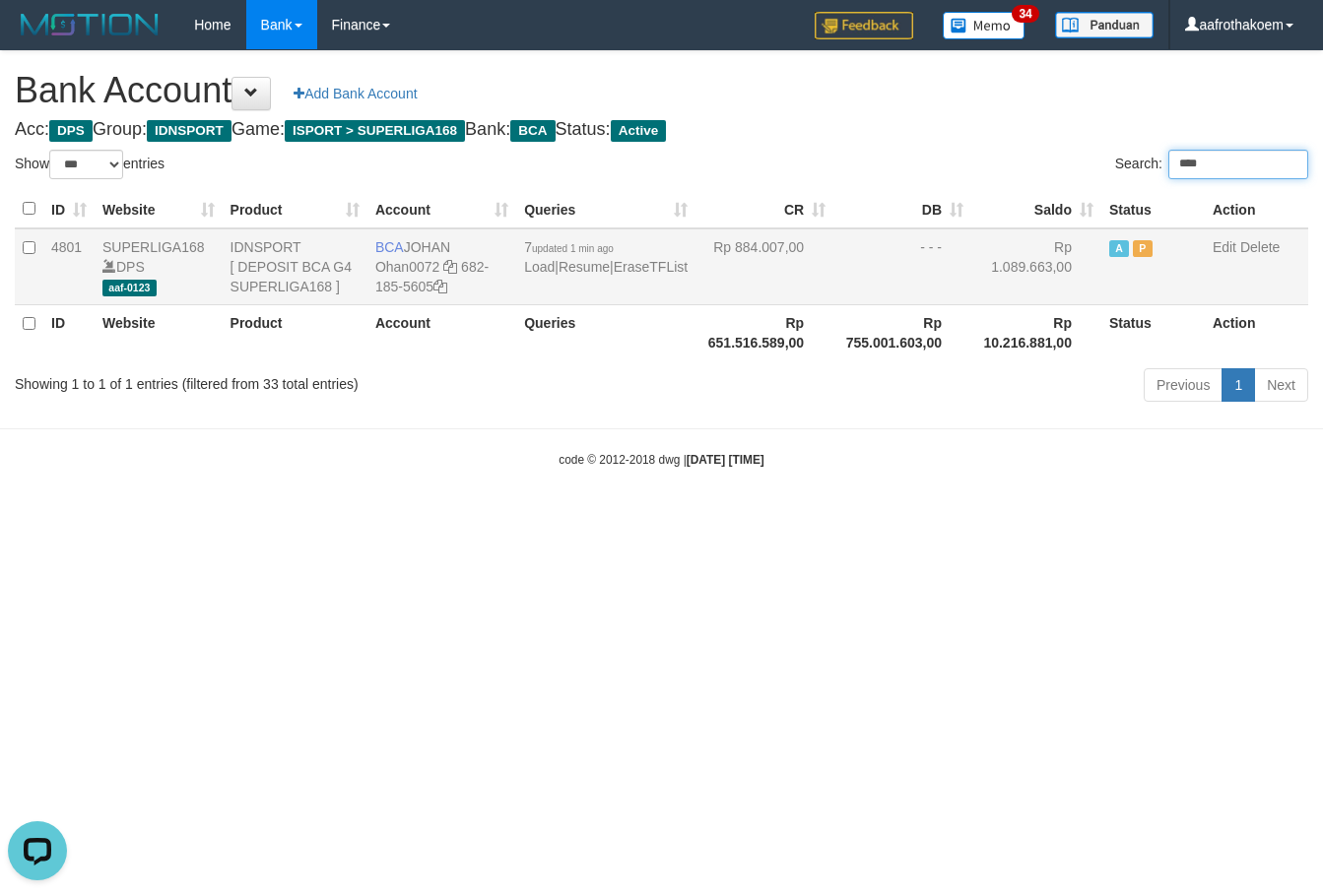 type on "****" 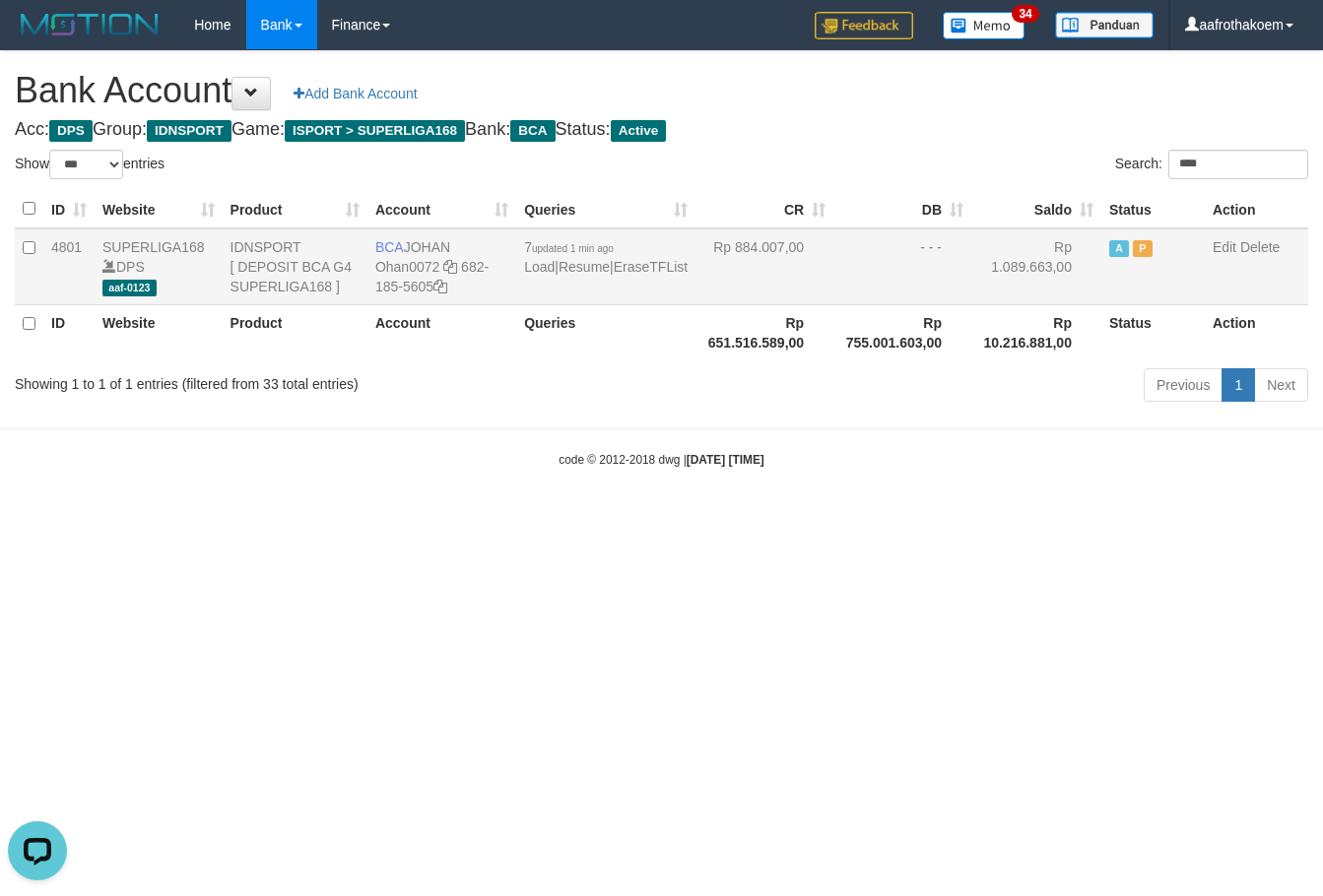 click on "- - -" at bounding box center (902, 267) 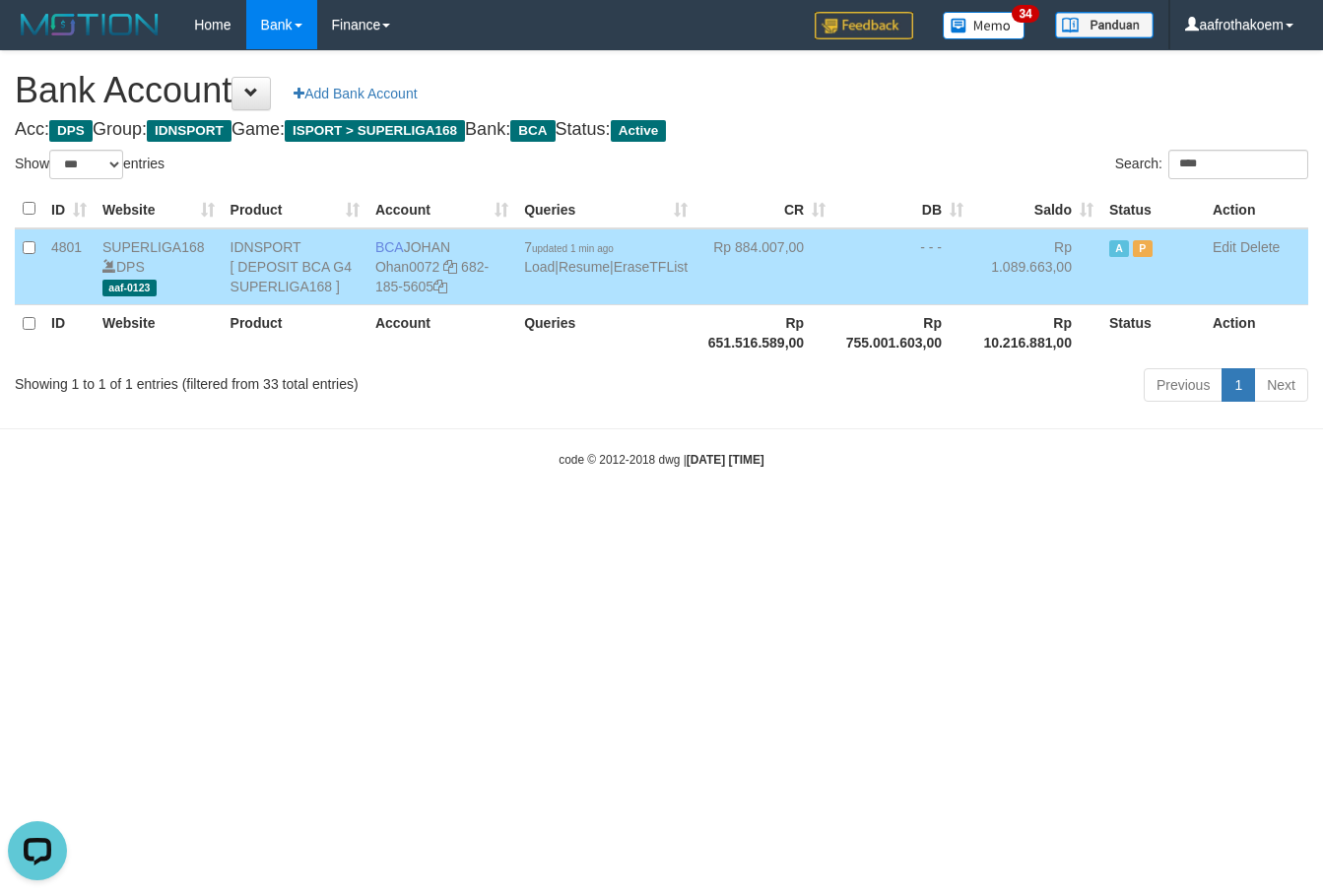 click on "BCA
JOHAN
Ohan0072
682-185-5605" at bounding box center (441, 267) 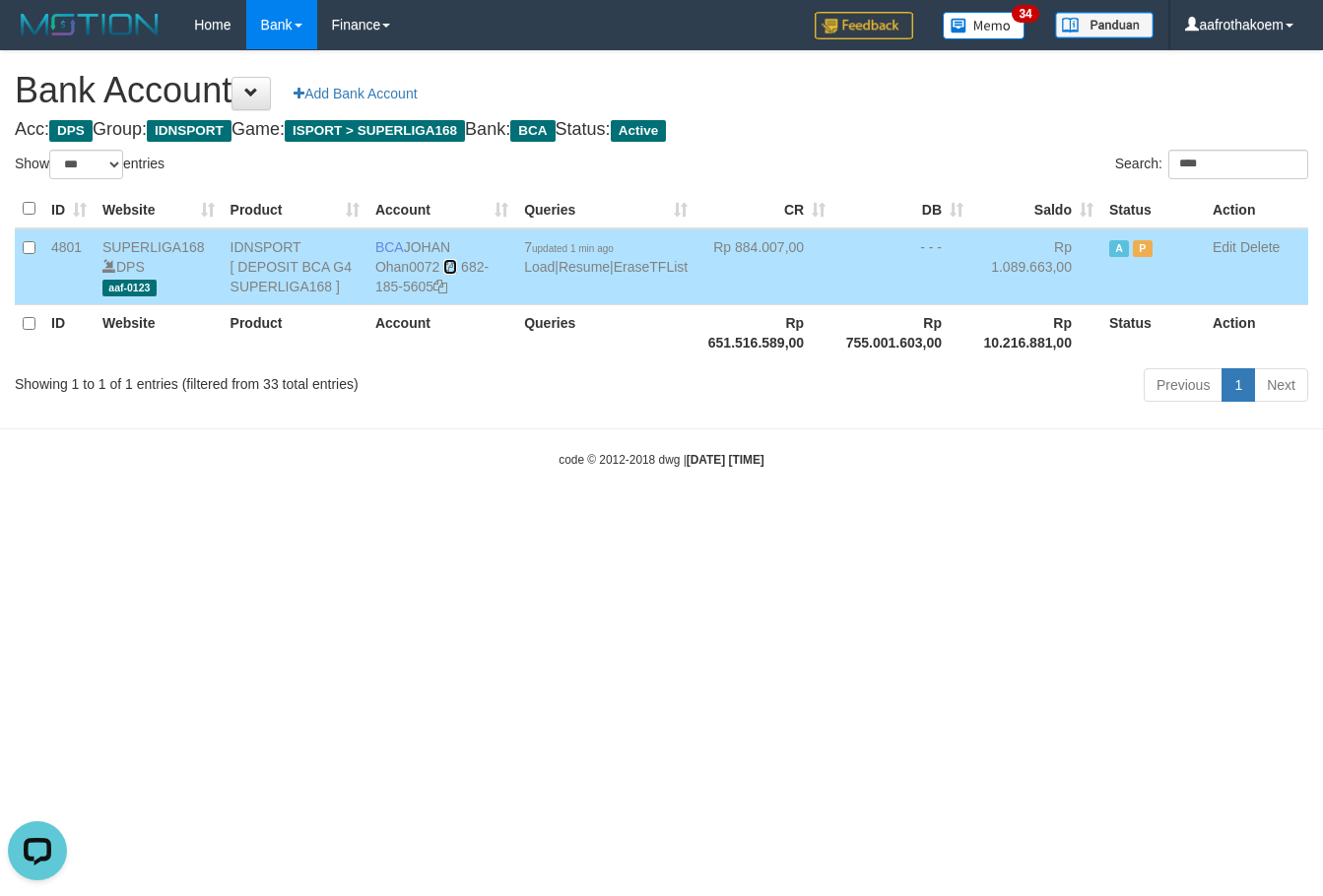 copy on "JOHAN" 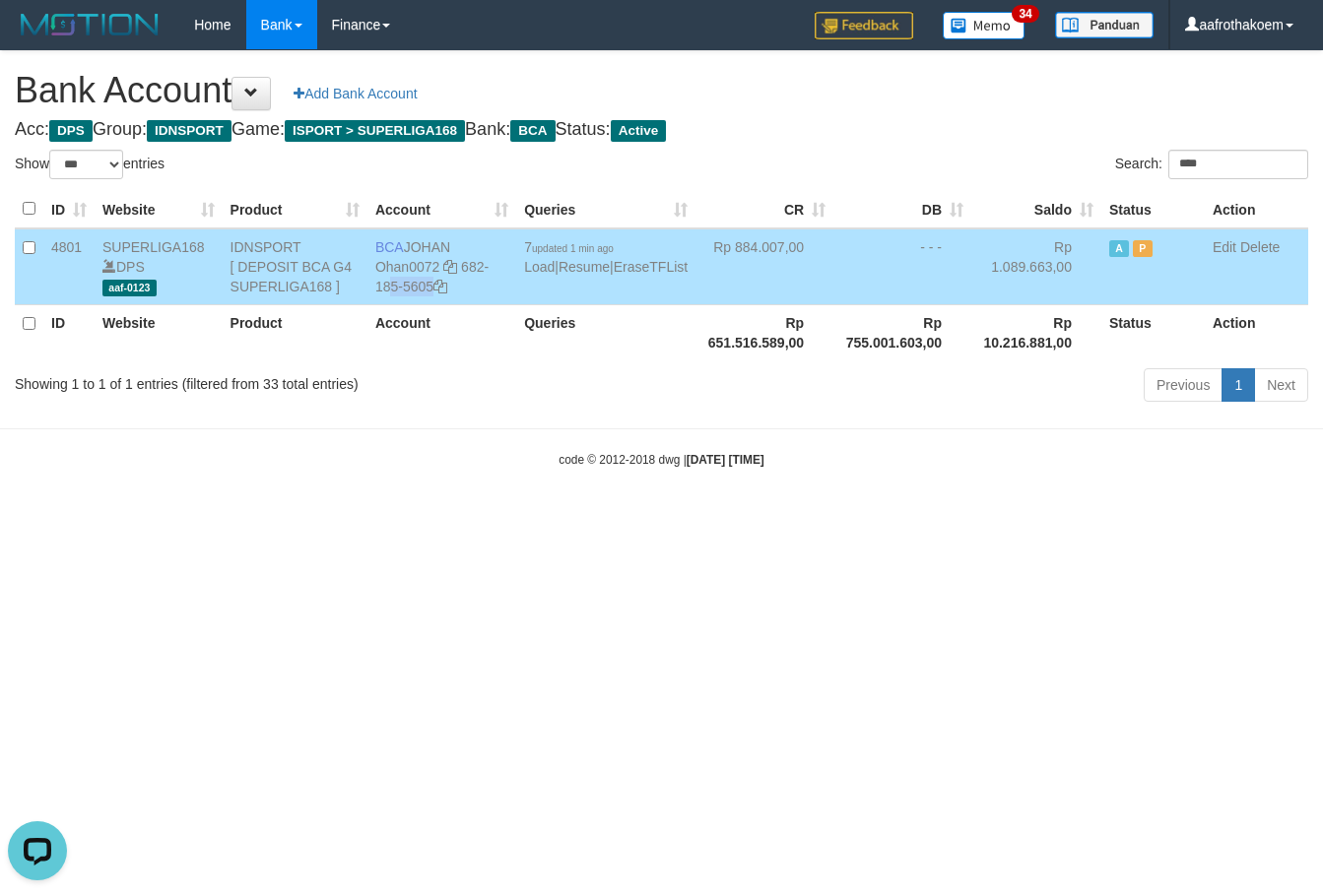 drag, startPoint x: 475, startPoint y: 274, endPoint x: 477, endPoint y: 284, distance: 10.198039 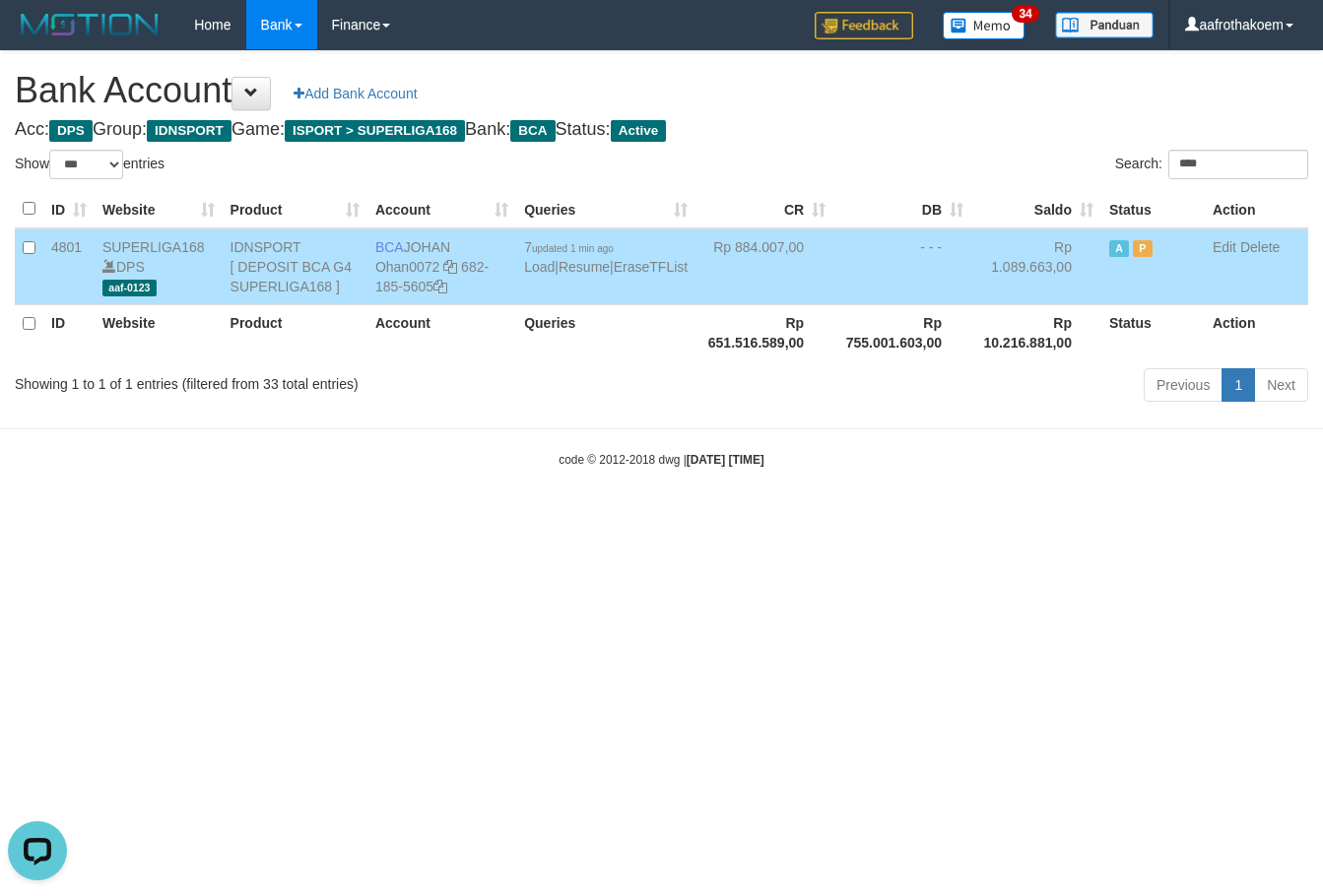 click on "Bank Account
Add Bank Account" at bounding box center [661, 91] 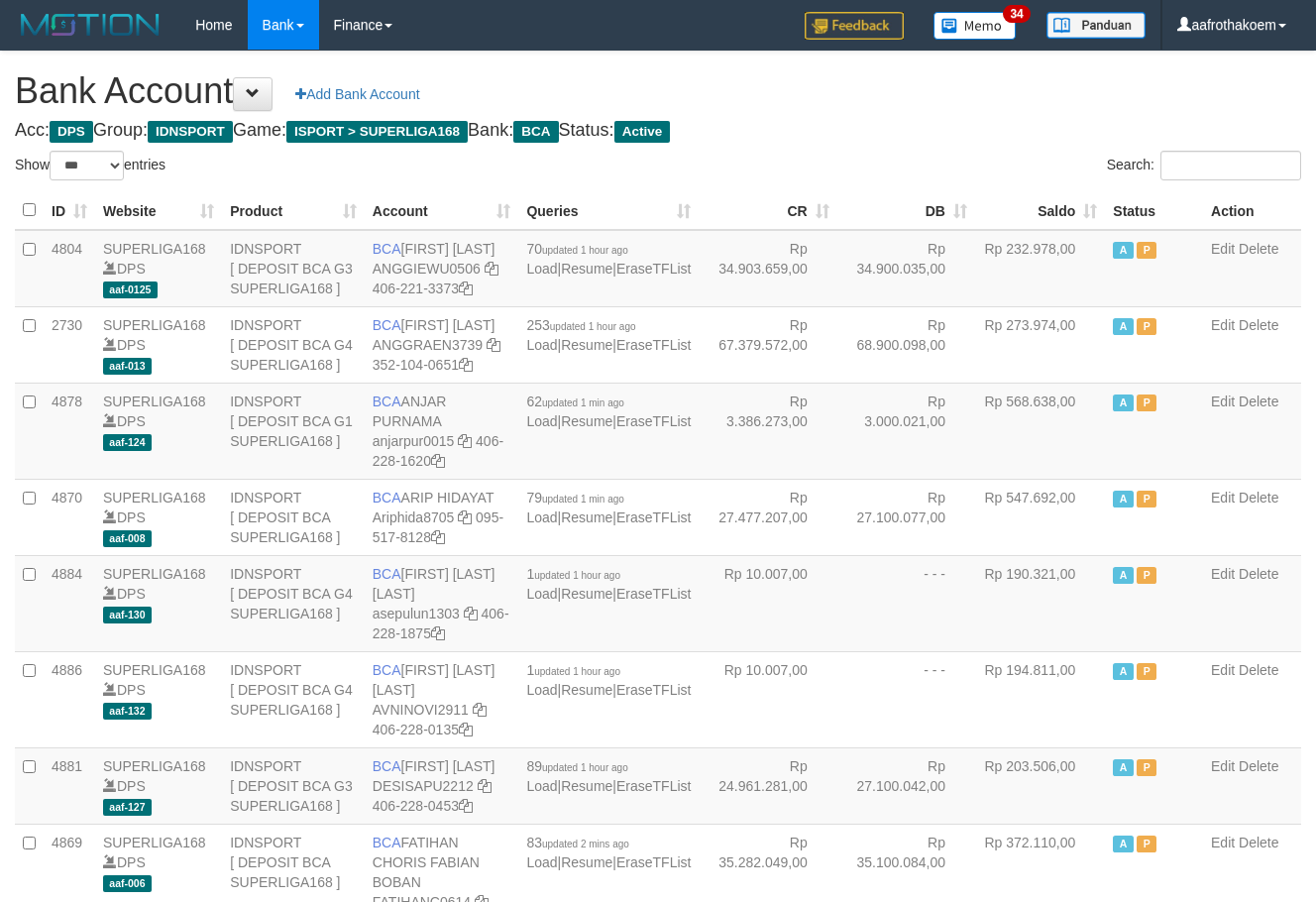 select on "***" 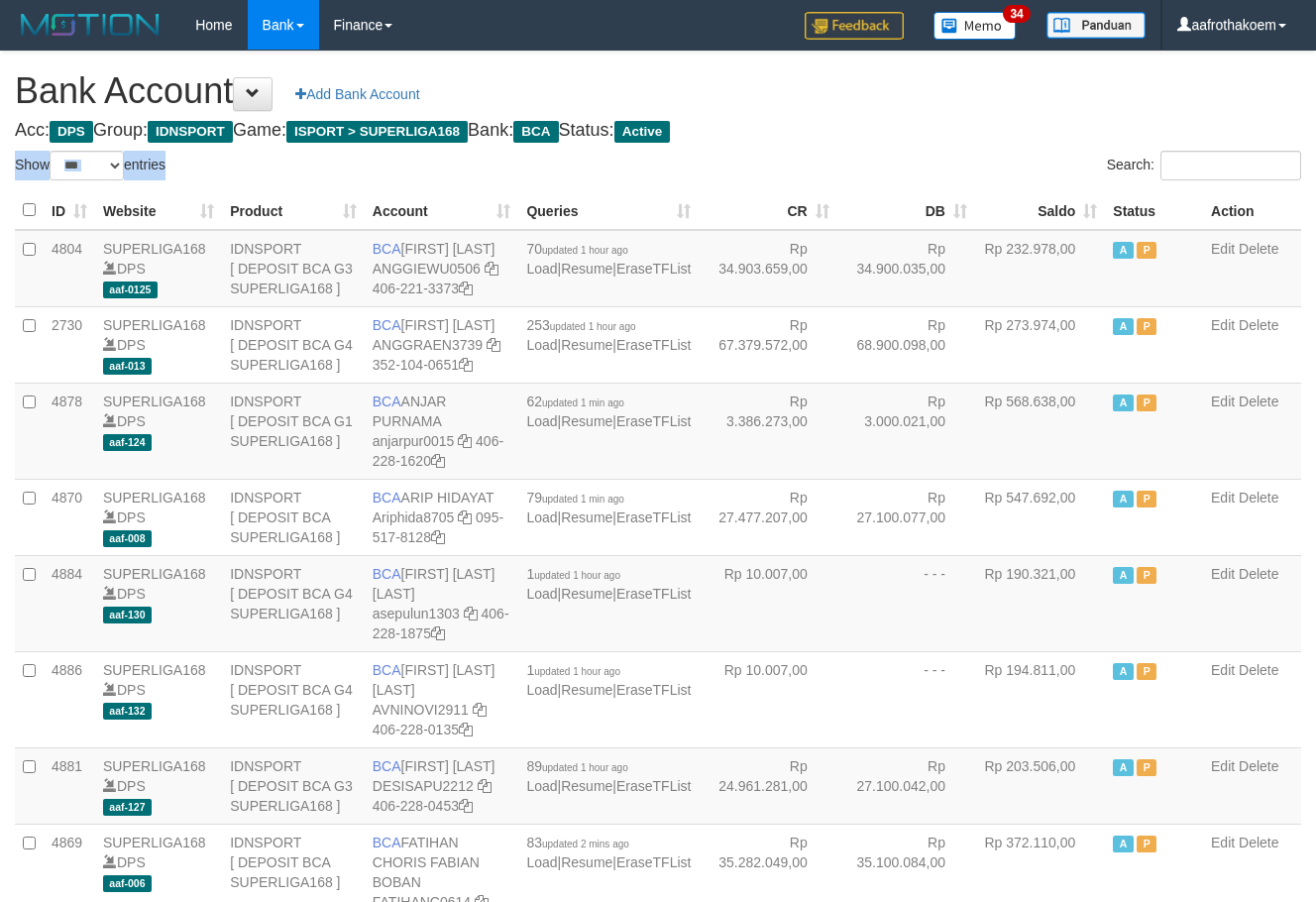 drag, startPoint x: 901, startPoint y: 136, endPoint x: 844, endPoint y: 117, distance: 60.083276 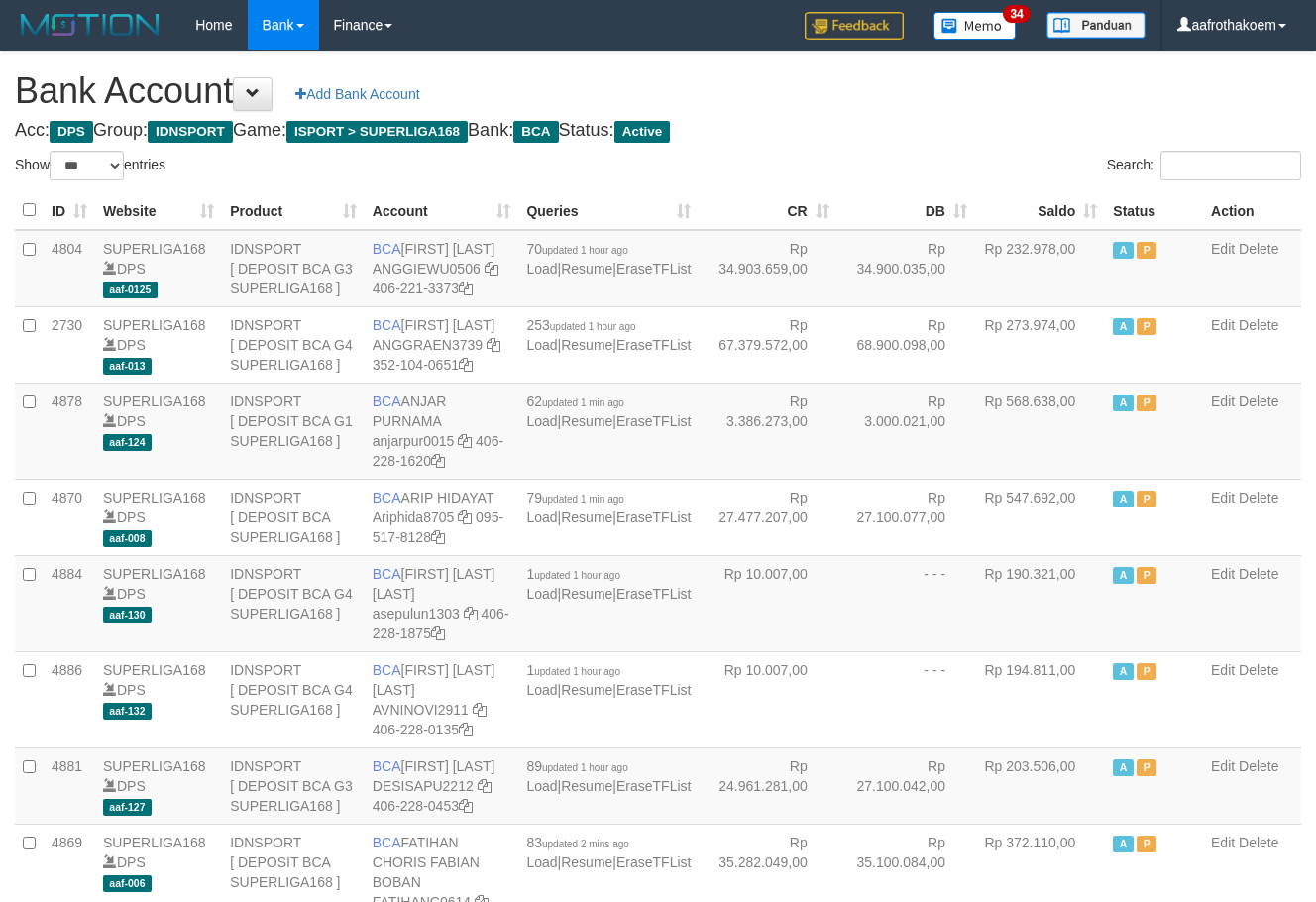 click on "Bank Account
Add Bank Account
Acc: 										 DPS
Group:   IDNSPORT    		Game:   ISPORT > SUPERLIGA168    		Bank:   BCA    		Status:  Active
Filter Account Type
*******
***
**
***
DPS
SELECT ALL  SELECT TYPE  - ALL -
DPS
WD
TMP
Filter Product
*******
******
********
********
*******
********
IDNSPORT
SELECT ALL  SELECT GROUP  - ALL -
BETHUB
IDNPOKER
IDNSPORT
IDNTOTO
LOADONLY
Filter Website
*******" at bounding box center [658, 1611] 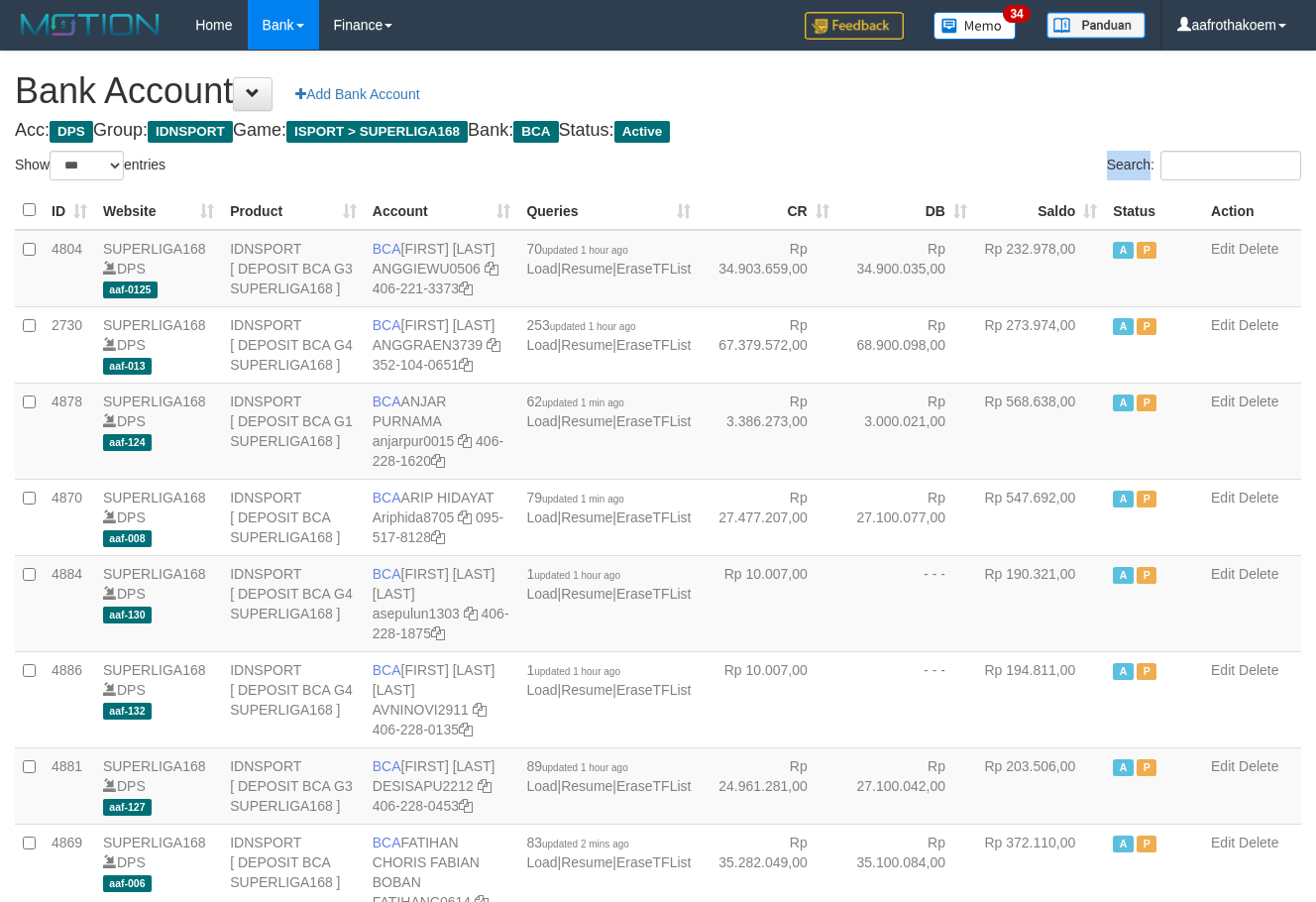 click on "Bank Account
Add Bank Account
Acc: 										 DPS
Group:   IDNSPORT    		Game:   ISPORT > SUPERLIGA168    		Bank:   BCA    		Status:  Active
Filter Account Type
*******
***
**
***
DPS
SELECT ALL  SELECT TYPE  - ALL -
DPS
WD
TMP
Filter Product
*******
******
********
********
*******
********
IDNSPORT
SELECT ALL  SELECT GROUP  - ALL -
BETHUB
IDNPOKER
IDNSPORT
IDNTOTO
LOADONLY
Filter Website
*******" at bounding box center [658, 1611] 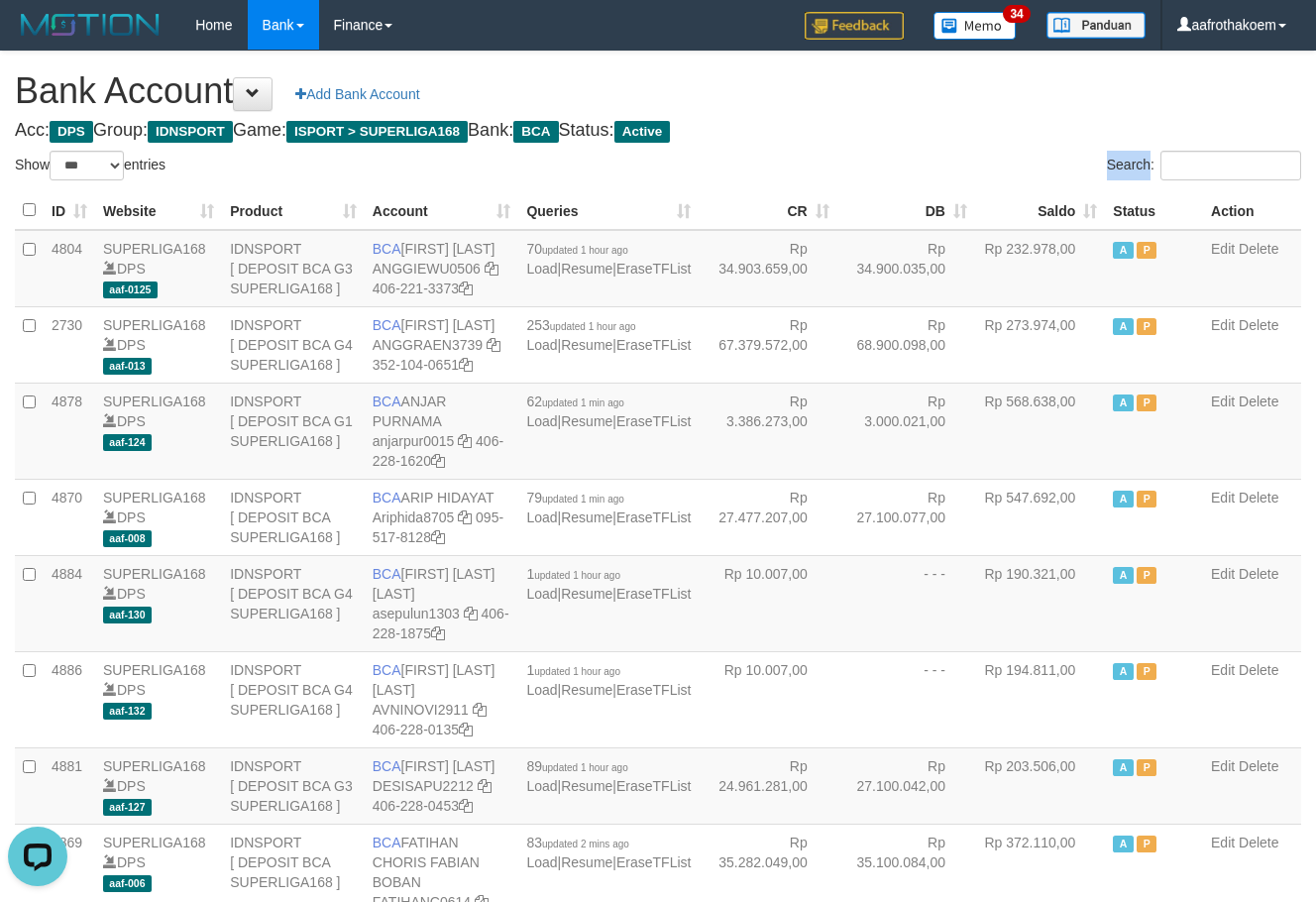 scroll, scrollTop: 0, scrollLeft: 0, axis: both 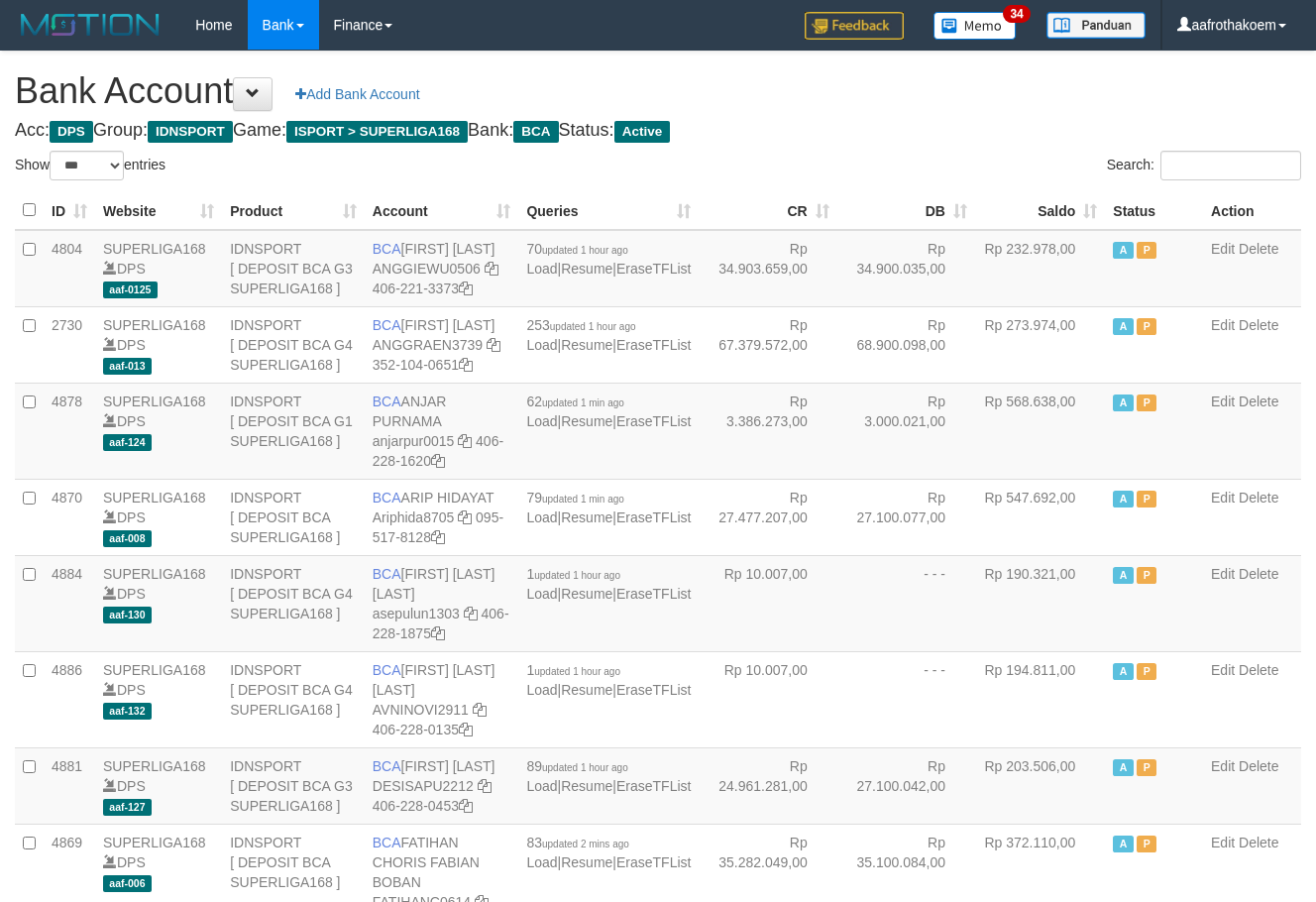 select on "***" 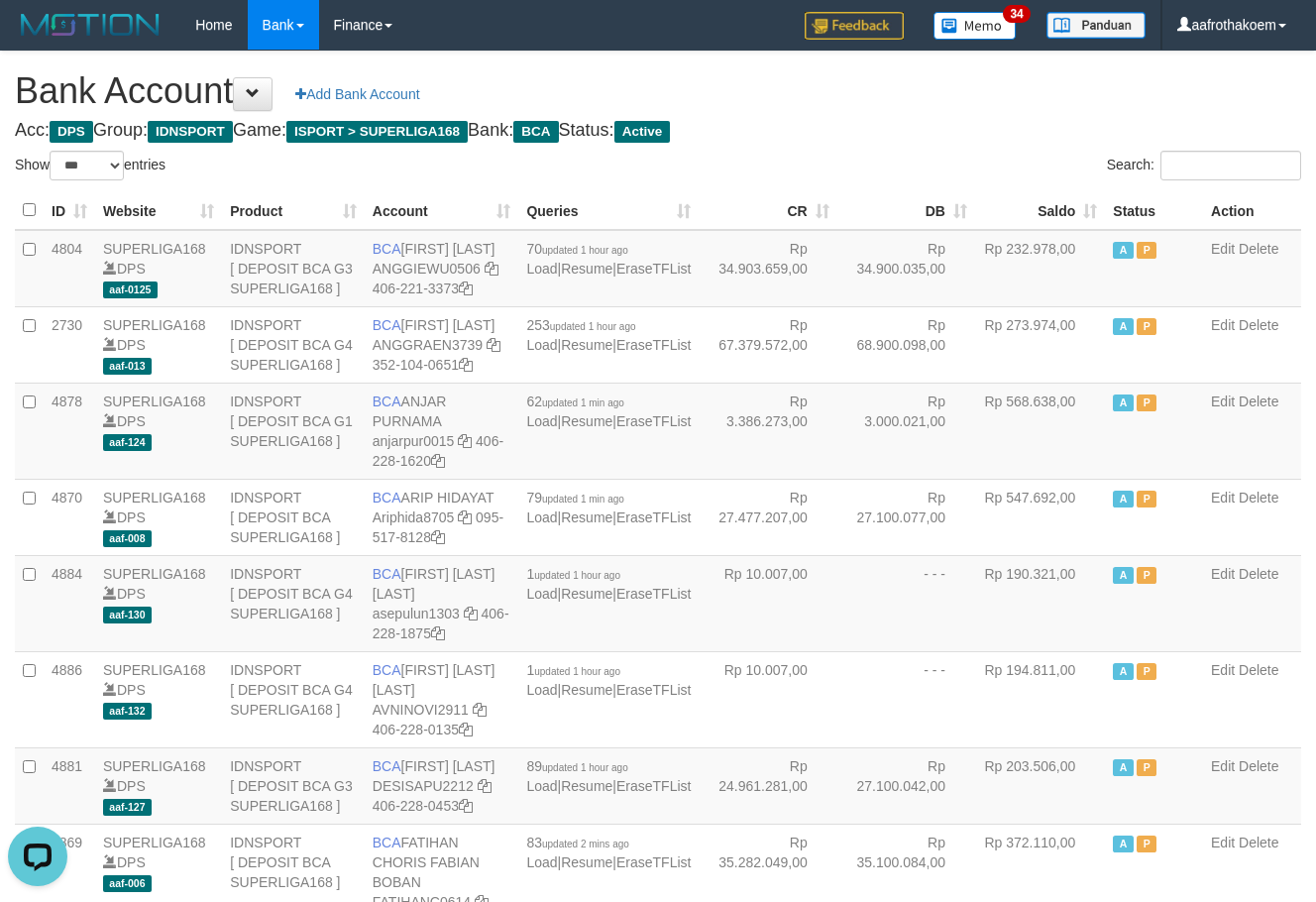 scroll, scrollTop: 0, scrollLeft: 0, axis: both 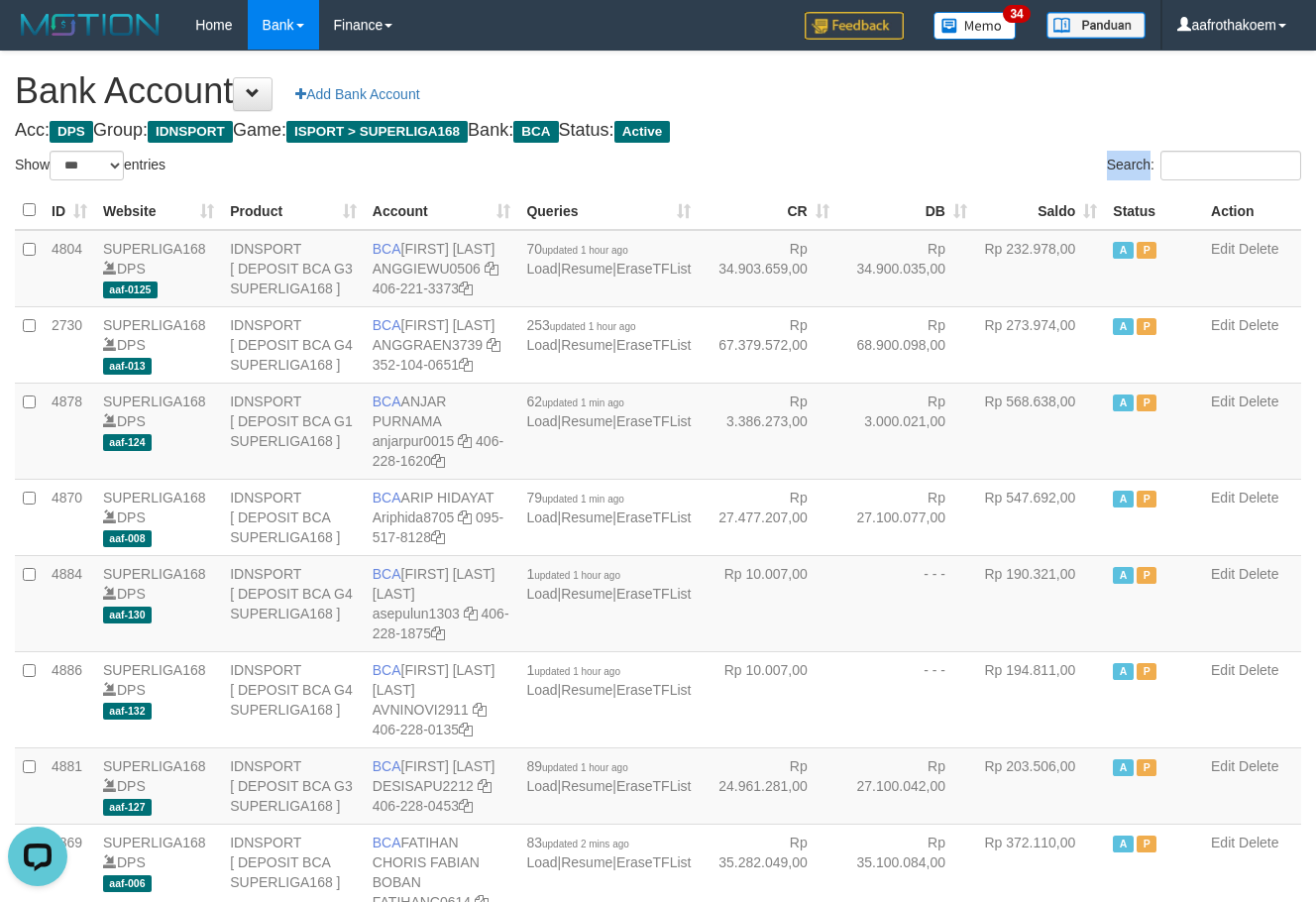 click on "Search:" at bounding box center [987, 168] 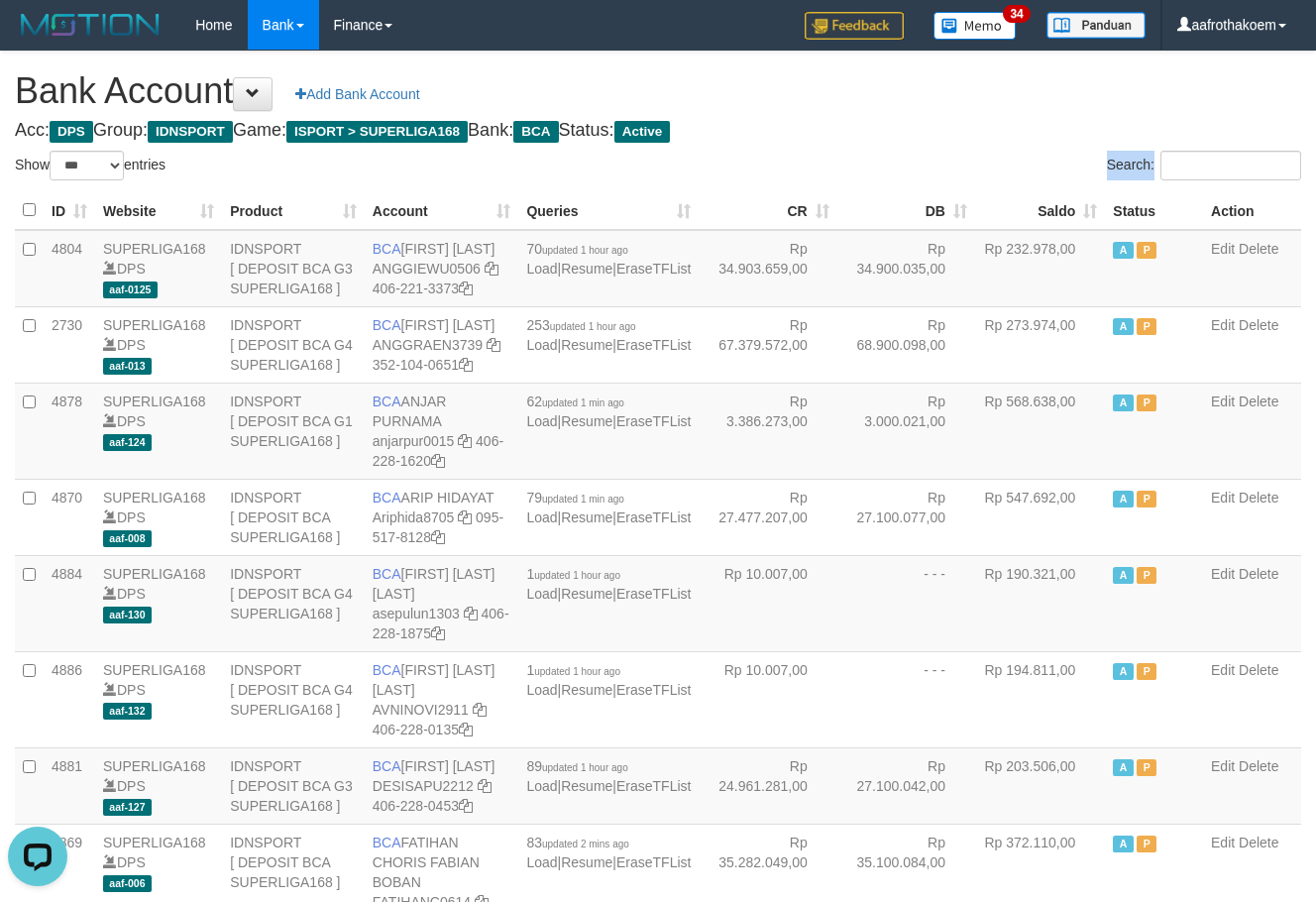 click on "Search:" at bounding box center (987, 168) 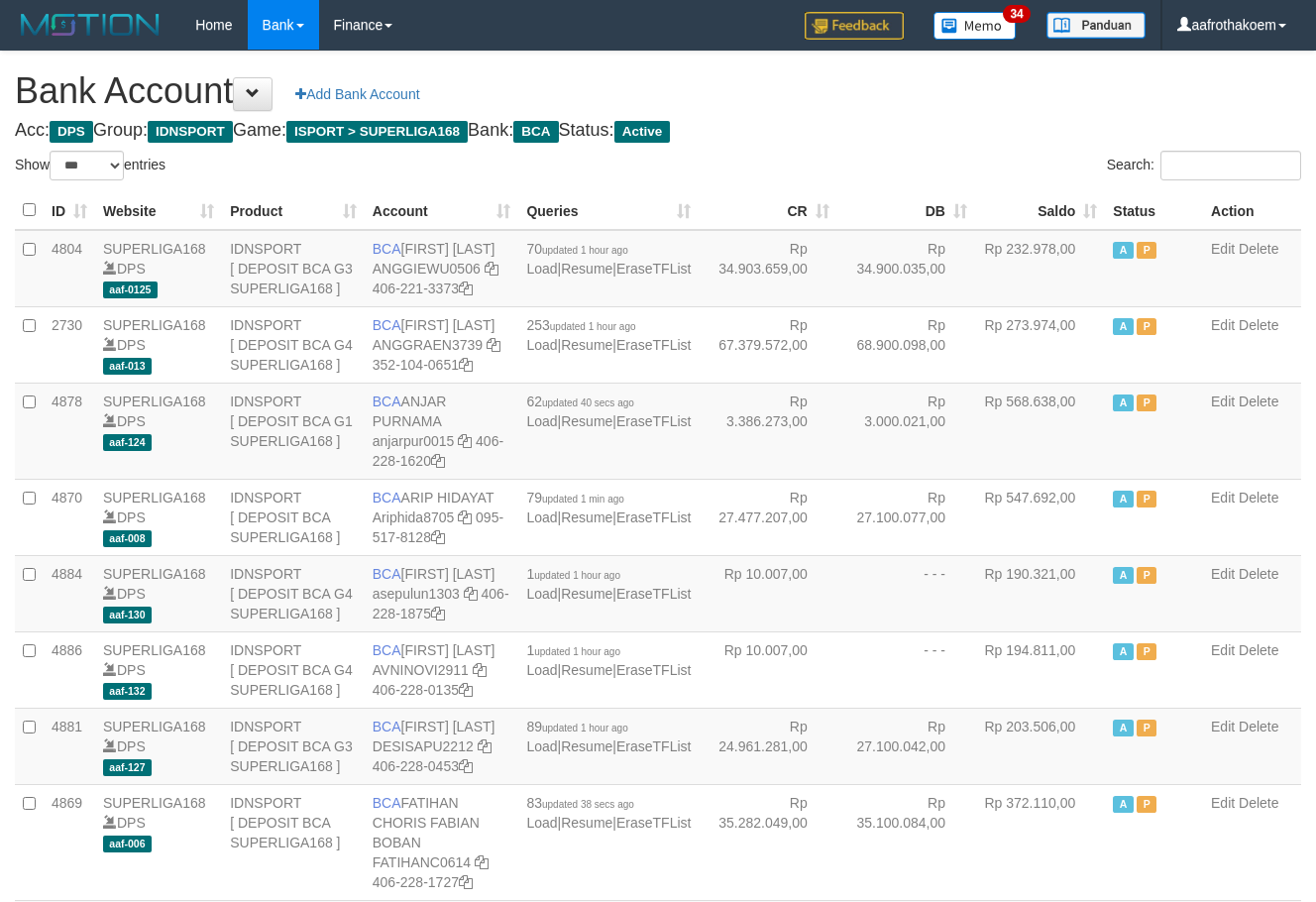 select on "***" 